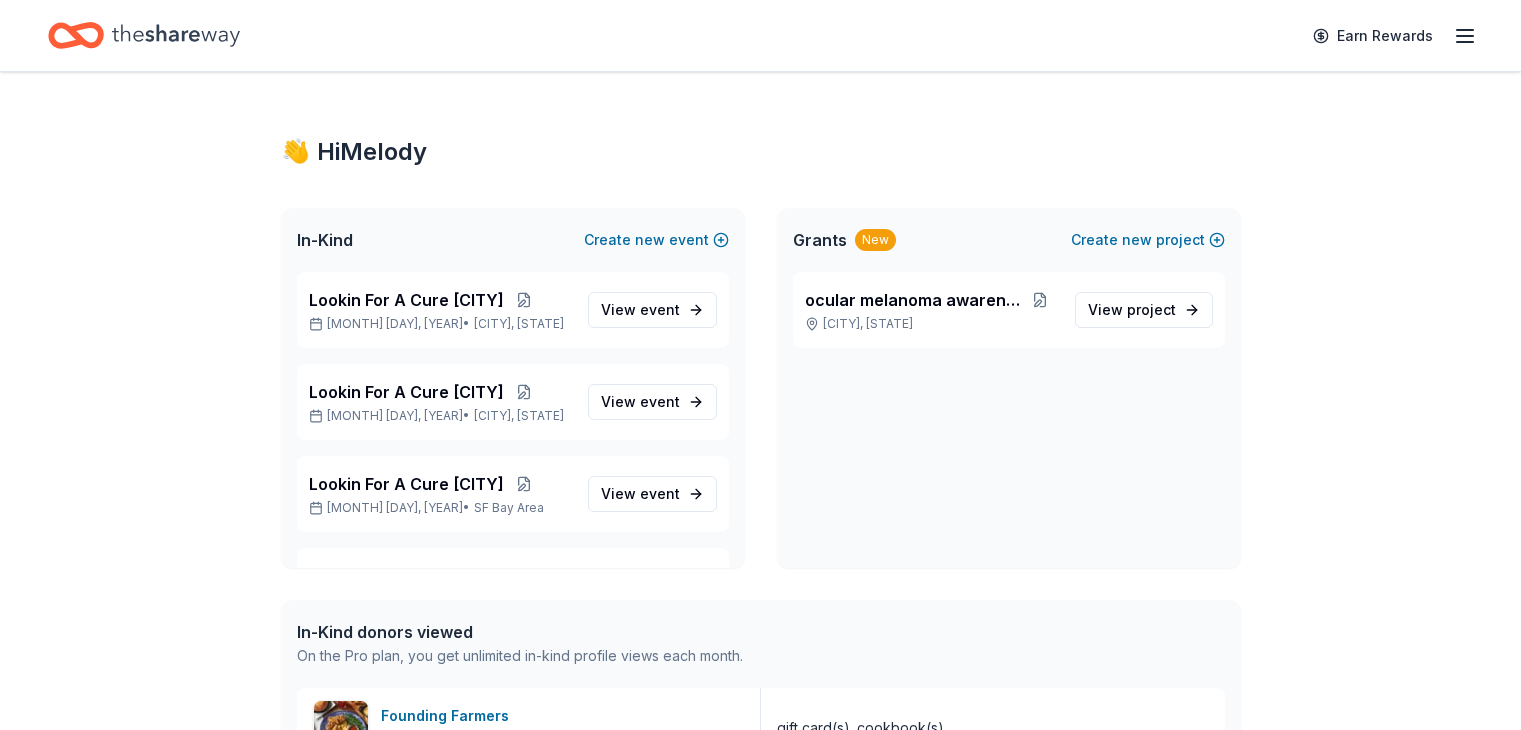 scroll, scrollTop: 0, scrollLeft: 0, axis: both 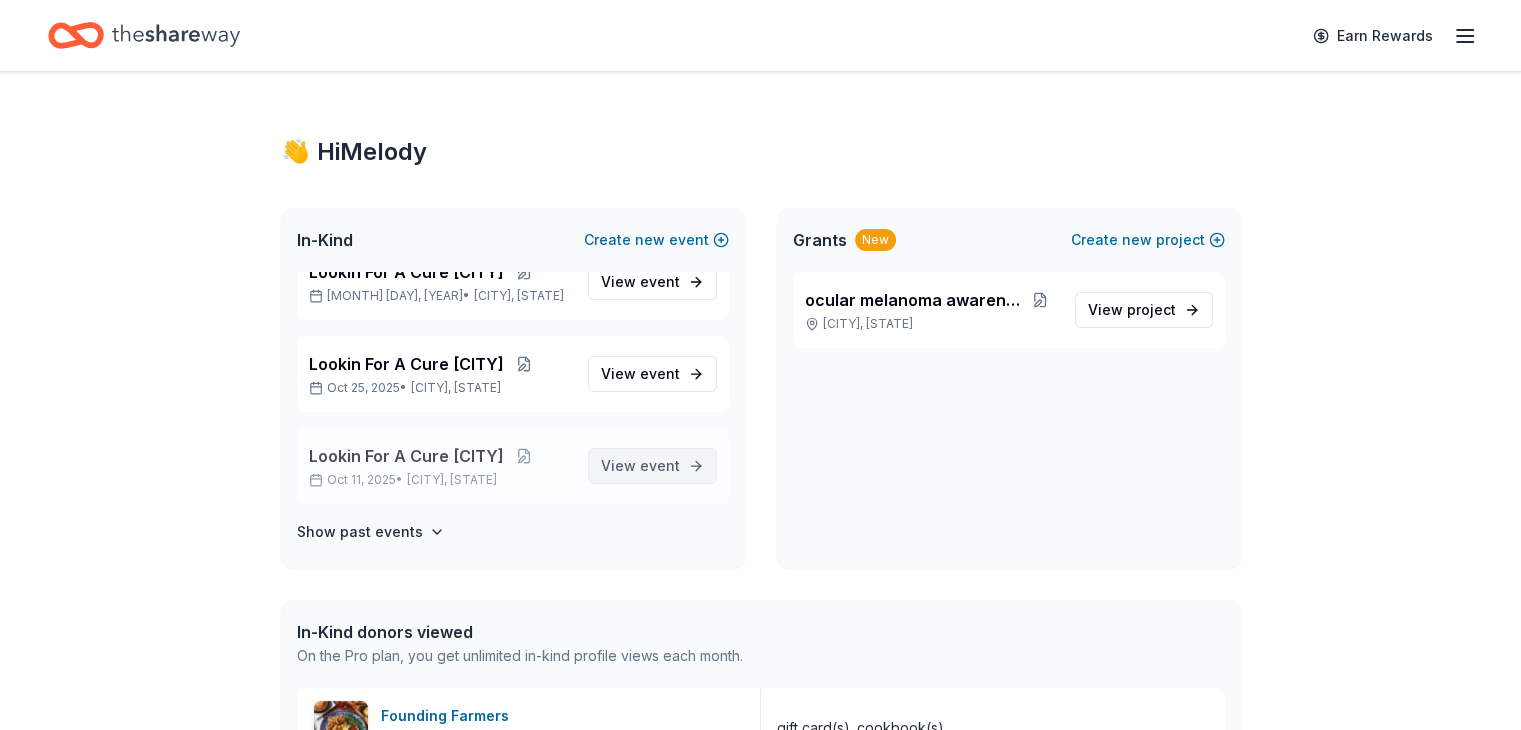 click on "event" at bounding box center [660, 465] 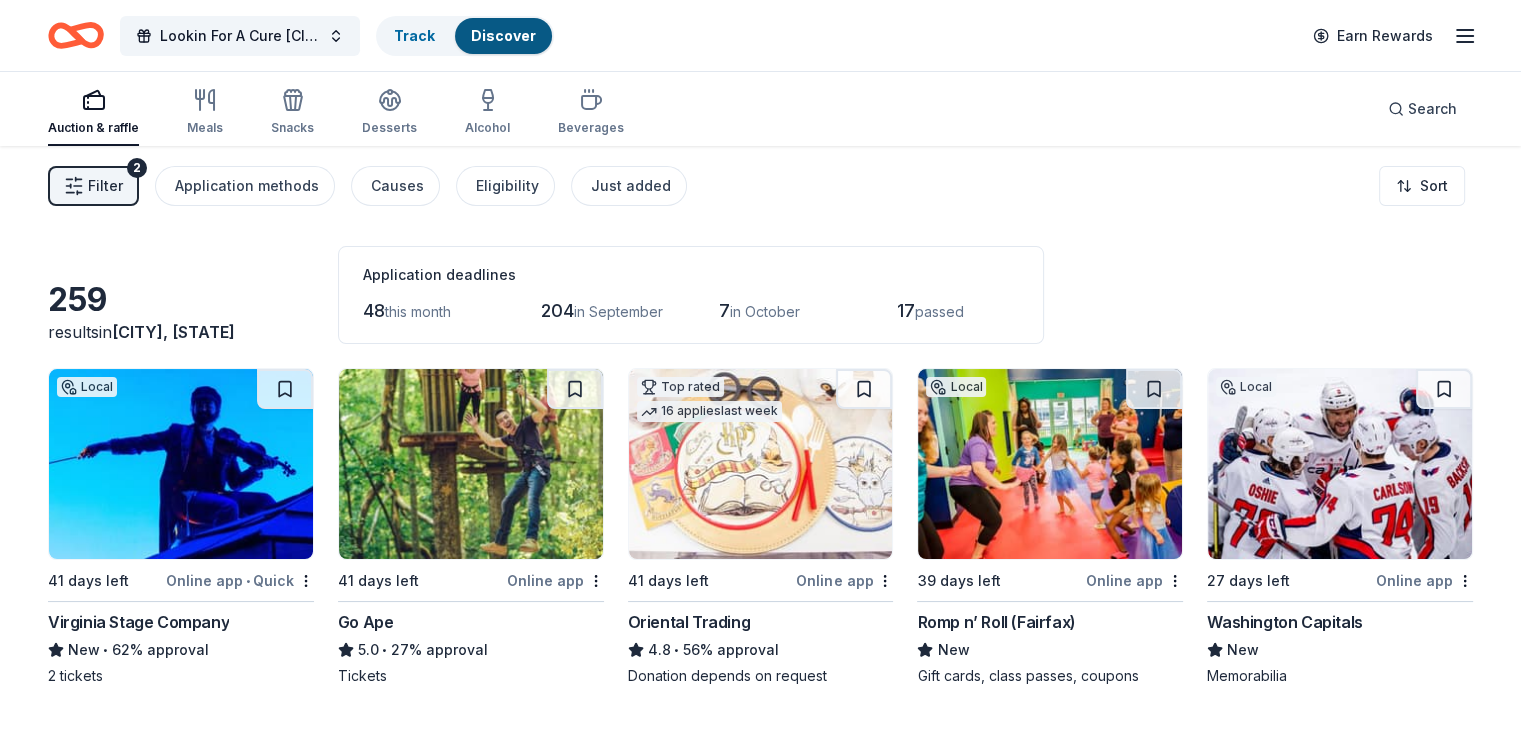 click at bounding box center [471, 464] 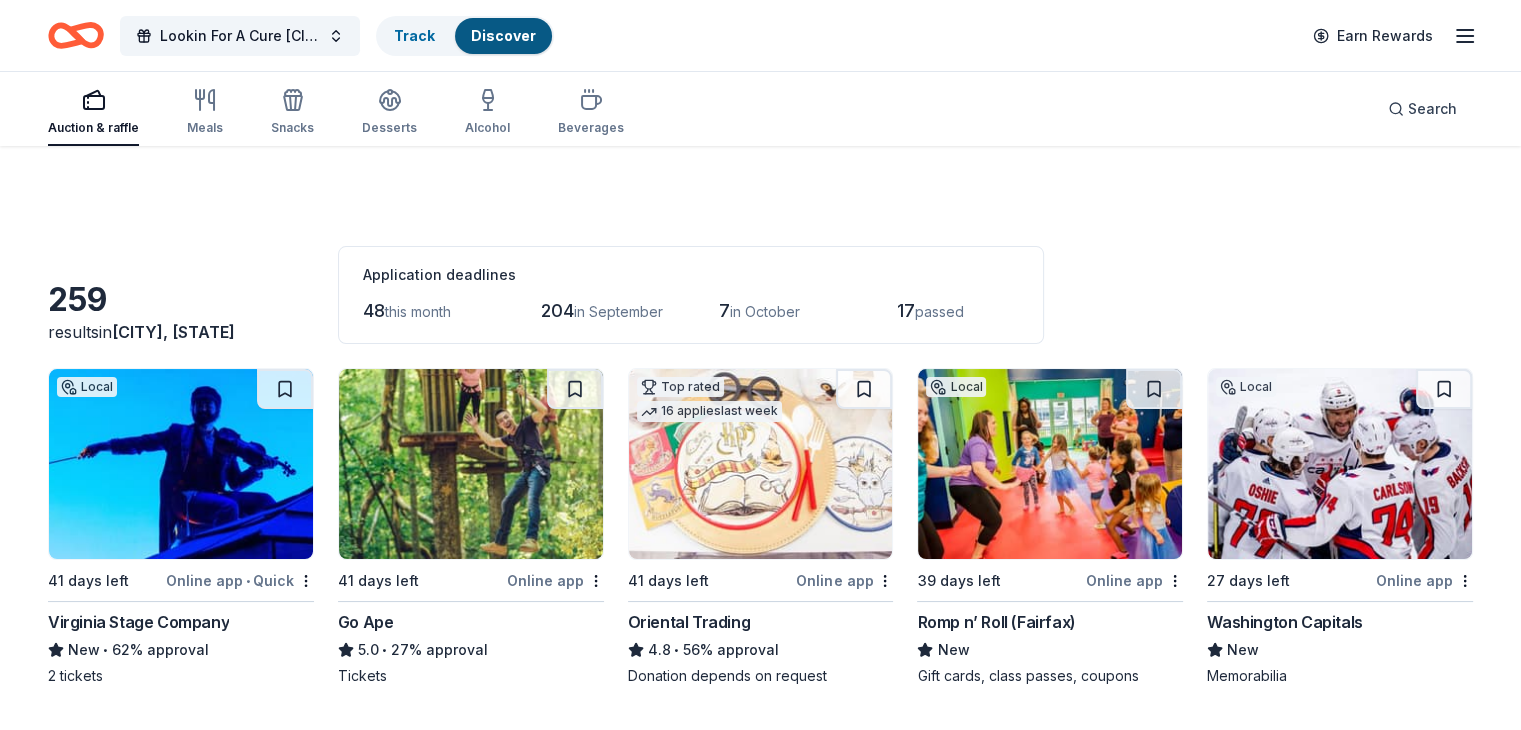 scroll, scrollTop: 100, scrollLeft: 0, axis: vertical 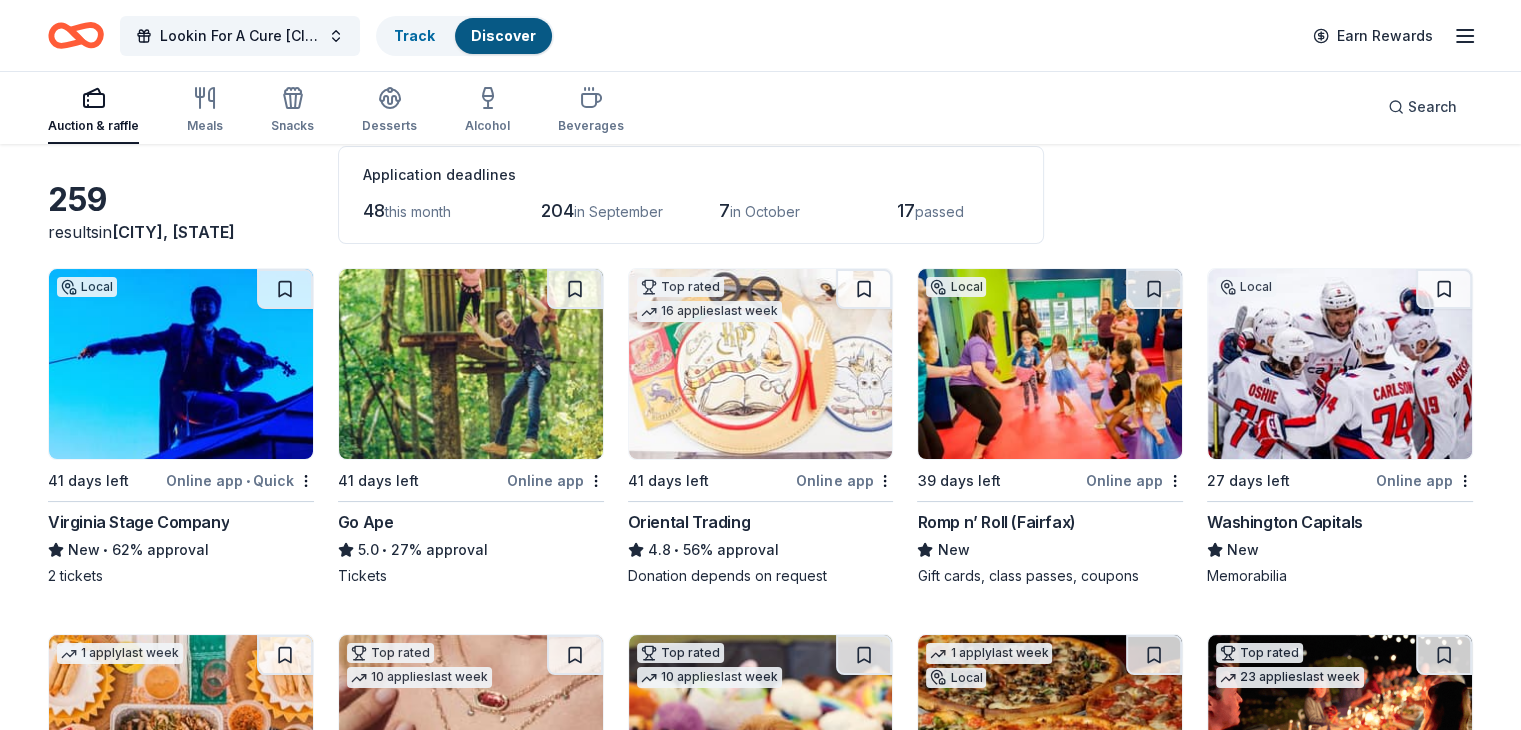 click at bounding box center [1050, 364] 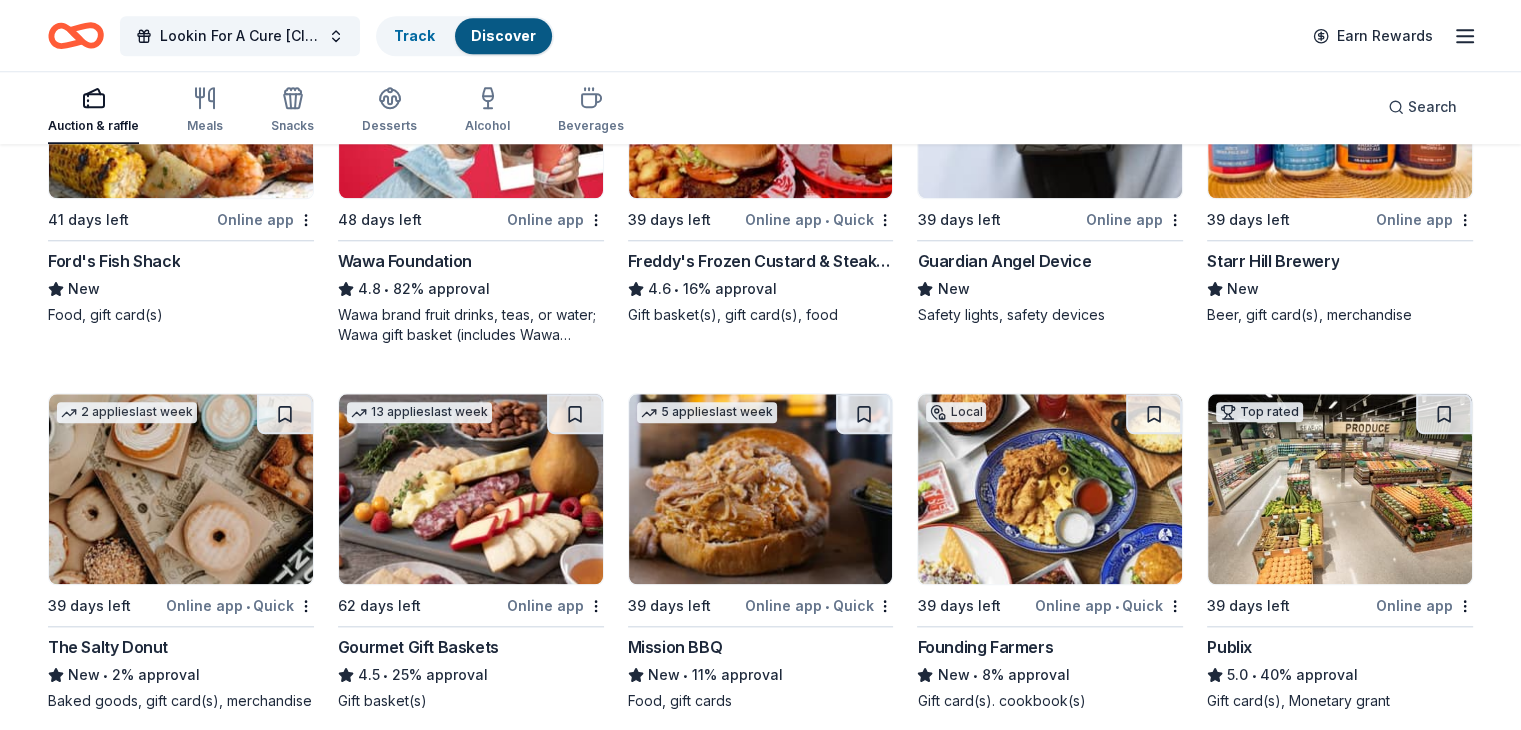 scroll, scrollTop: 1972, scrollLeft: 0, axis: vertical 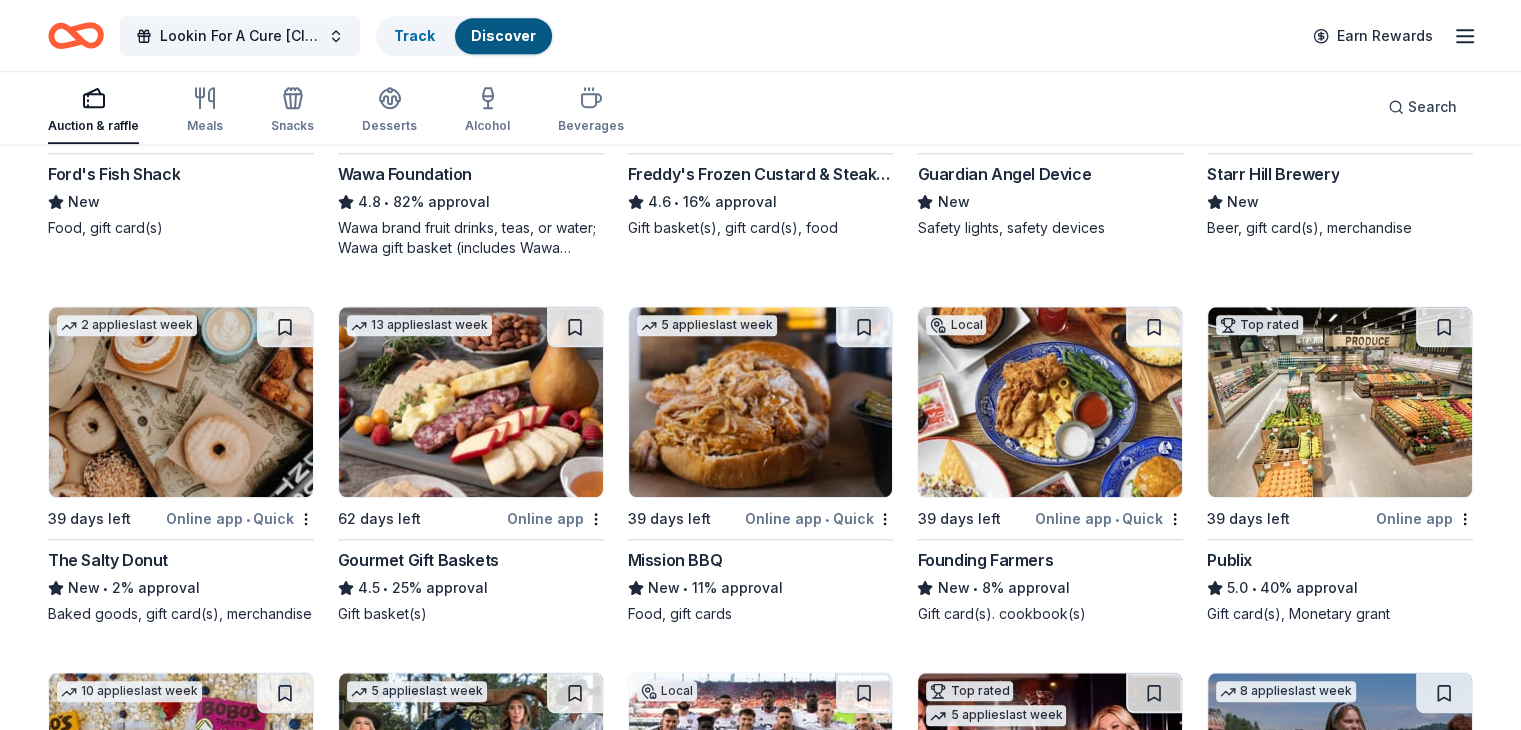 click at bounding box center [181, 402] 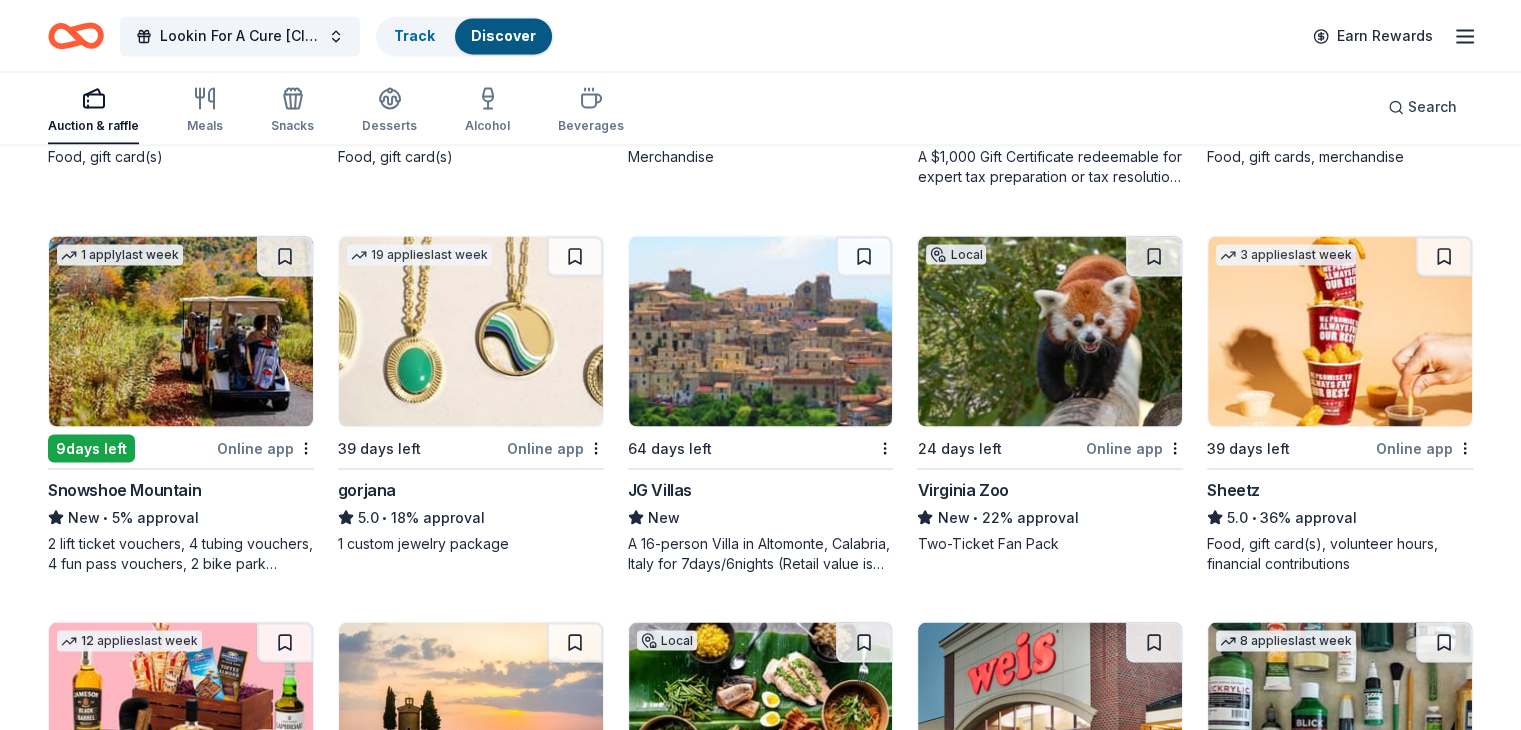 scroll, scrollTop: 3672, scrollLeft: 0, axis: vertical 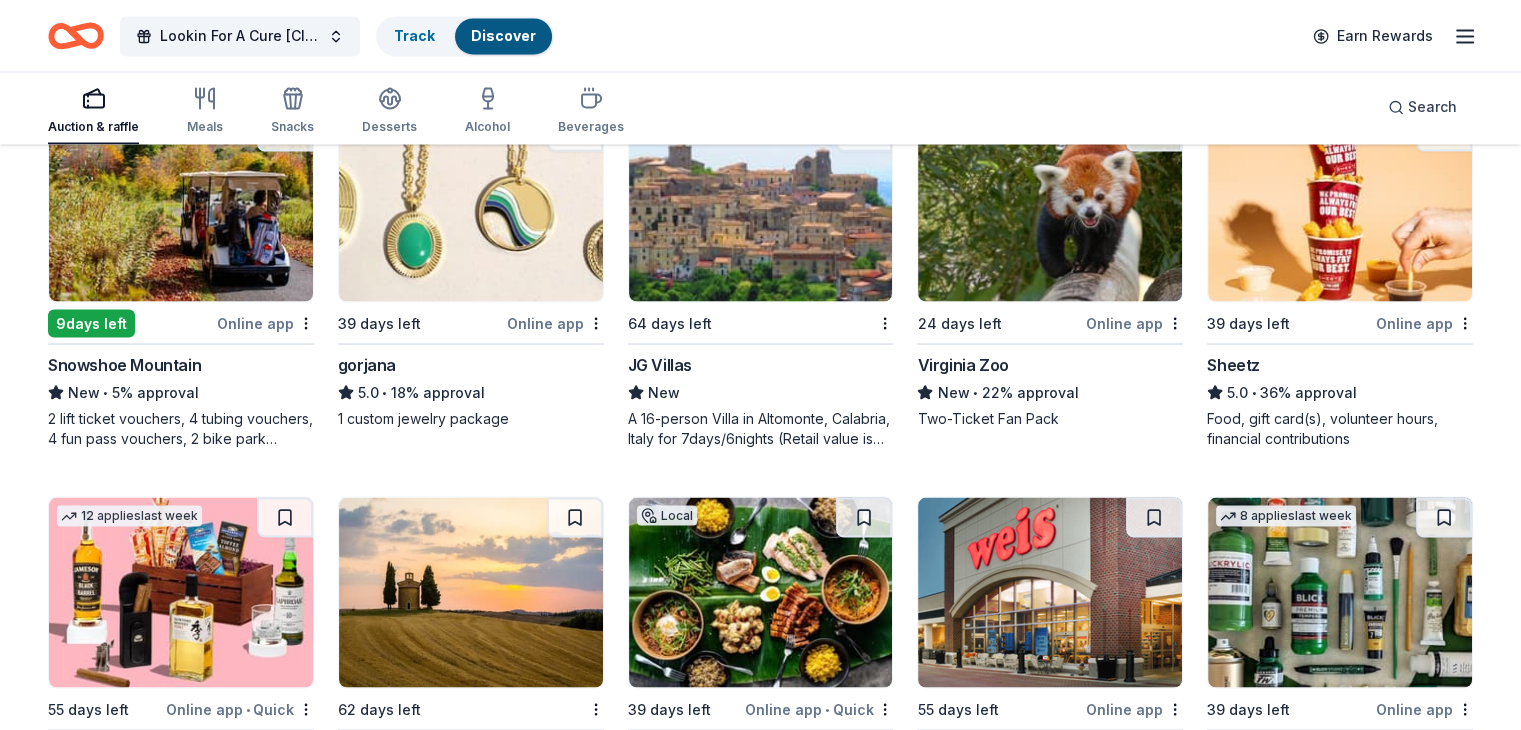 click at bounding box center (181, 206) 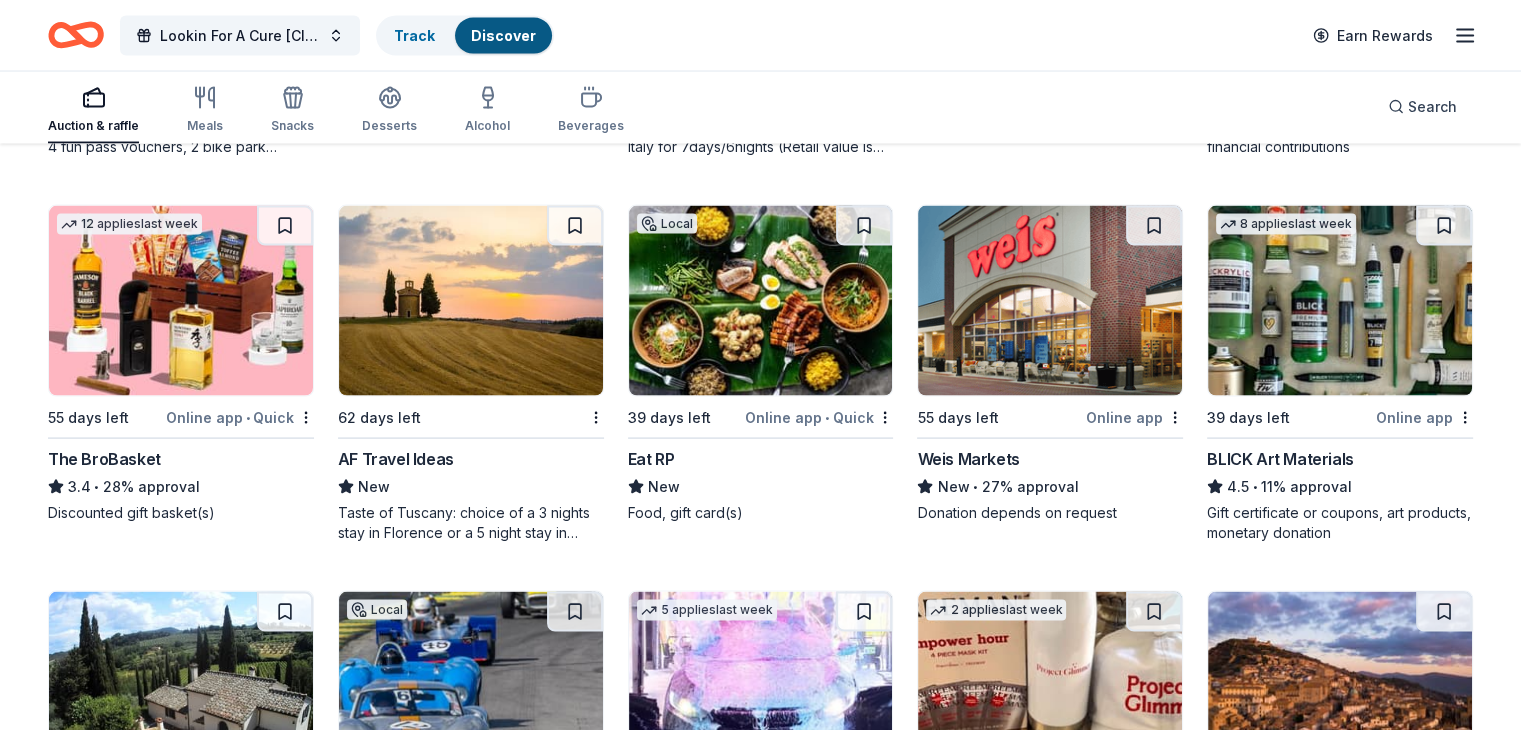 scroll, scrollTop: 3972, scrollLeft: 0, axis: vertical 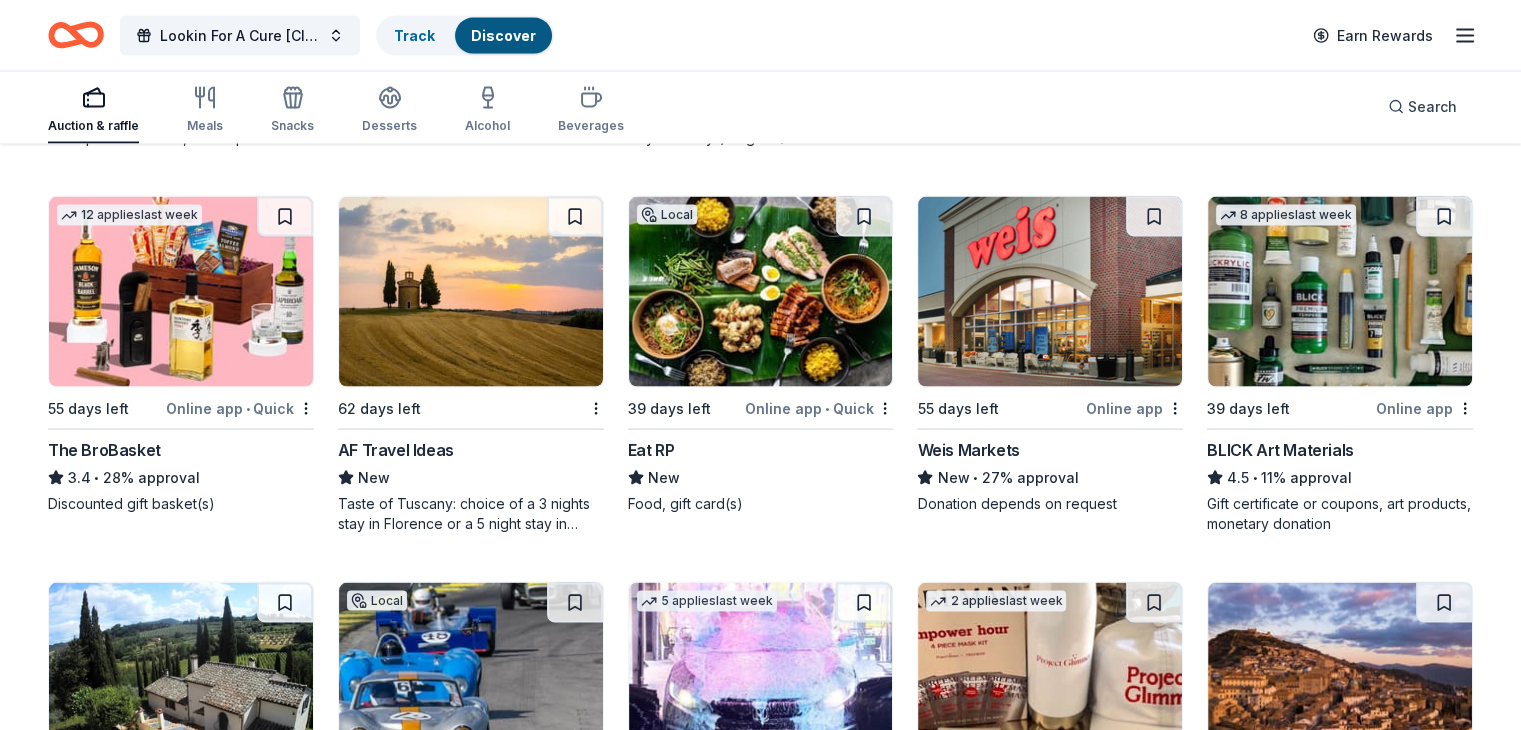 click at bounding box center (761, 292) 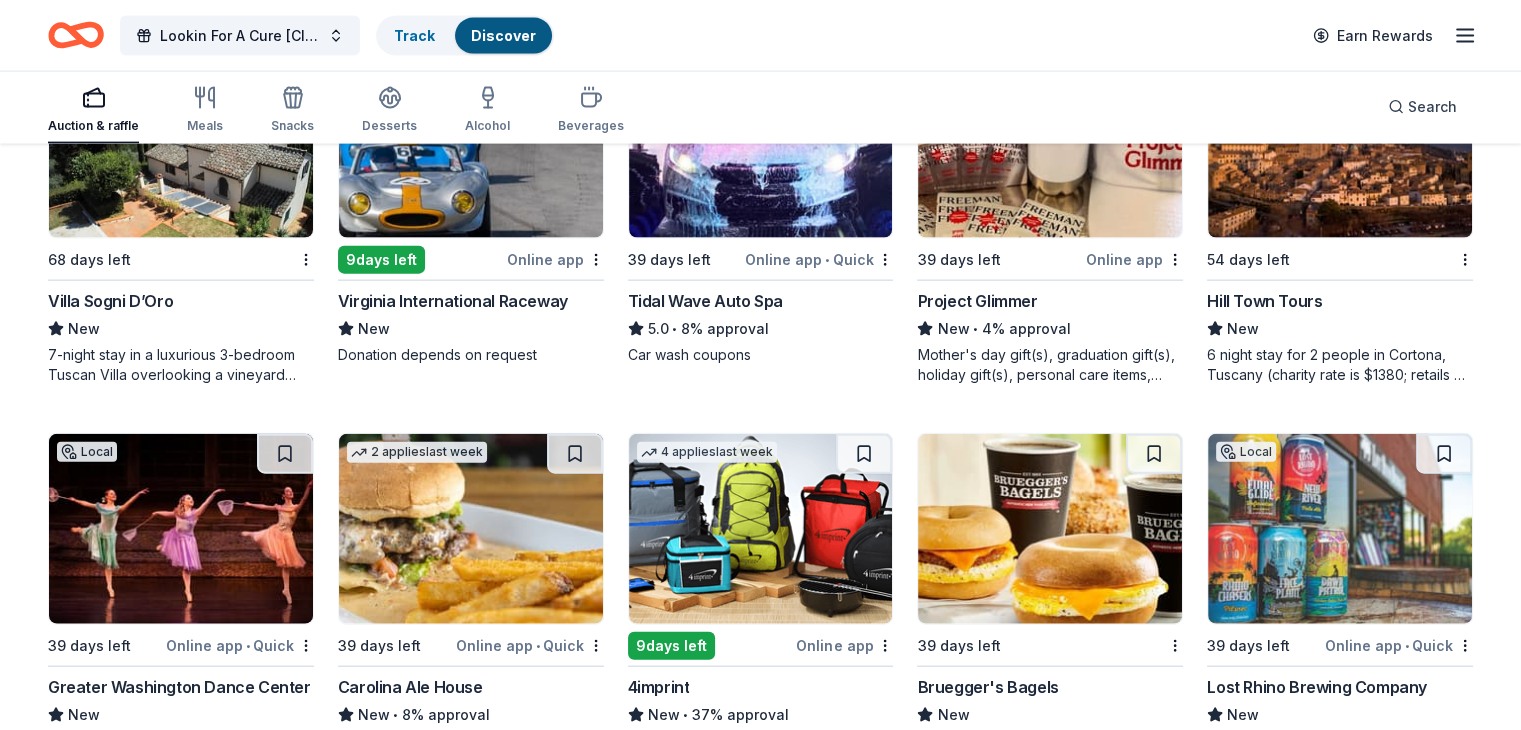 scroll, scrollTop: 4672, scrollLeft: 0, axis: vertical 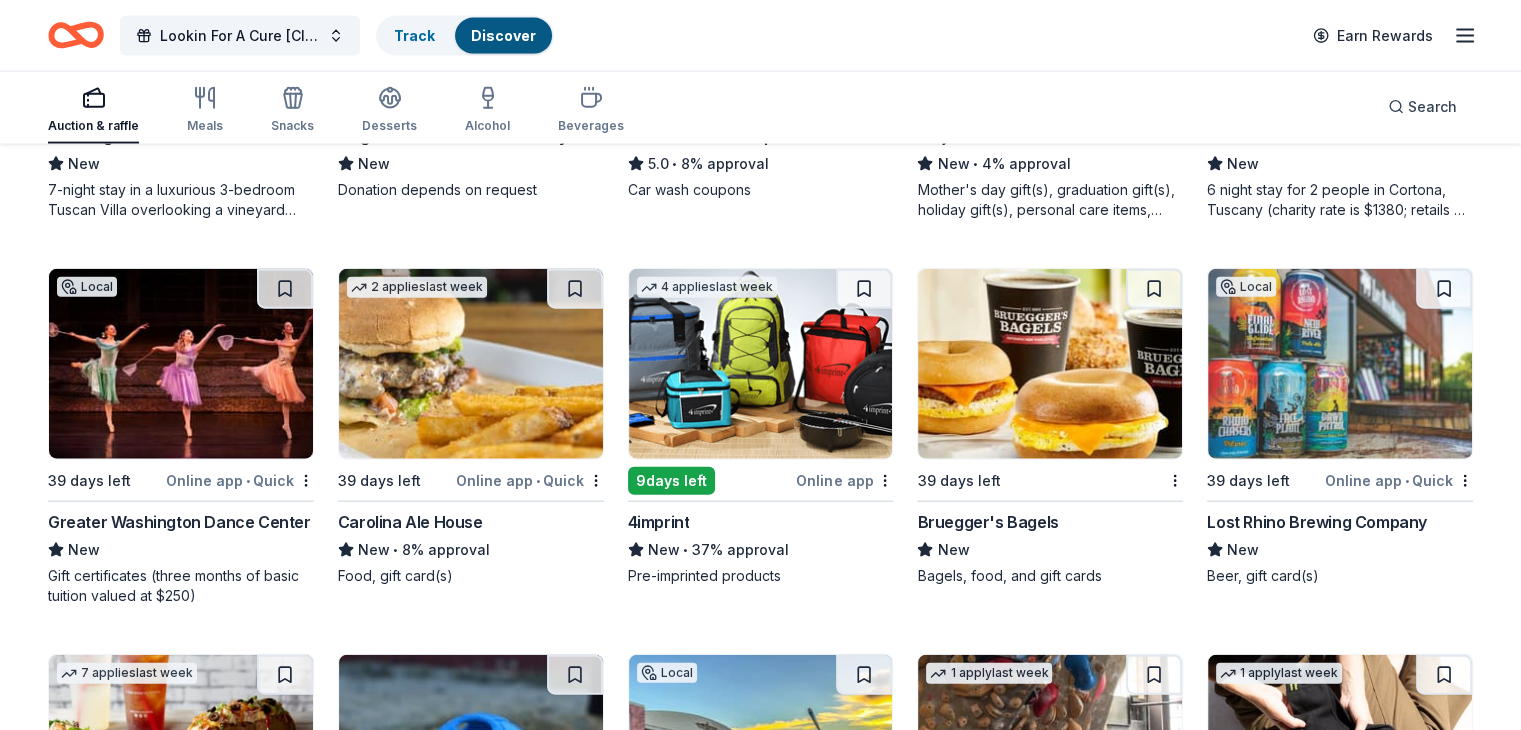 click at bounding box center [1050, 364] 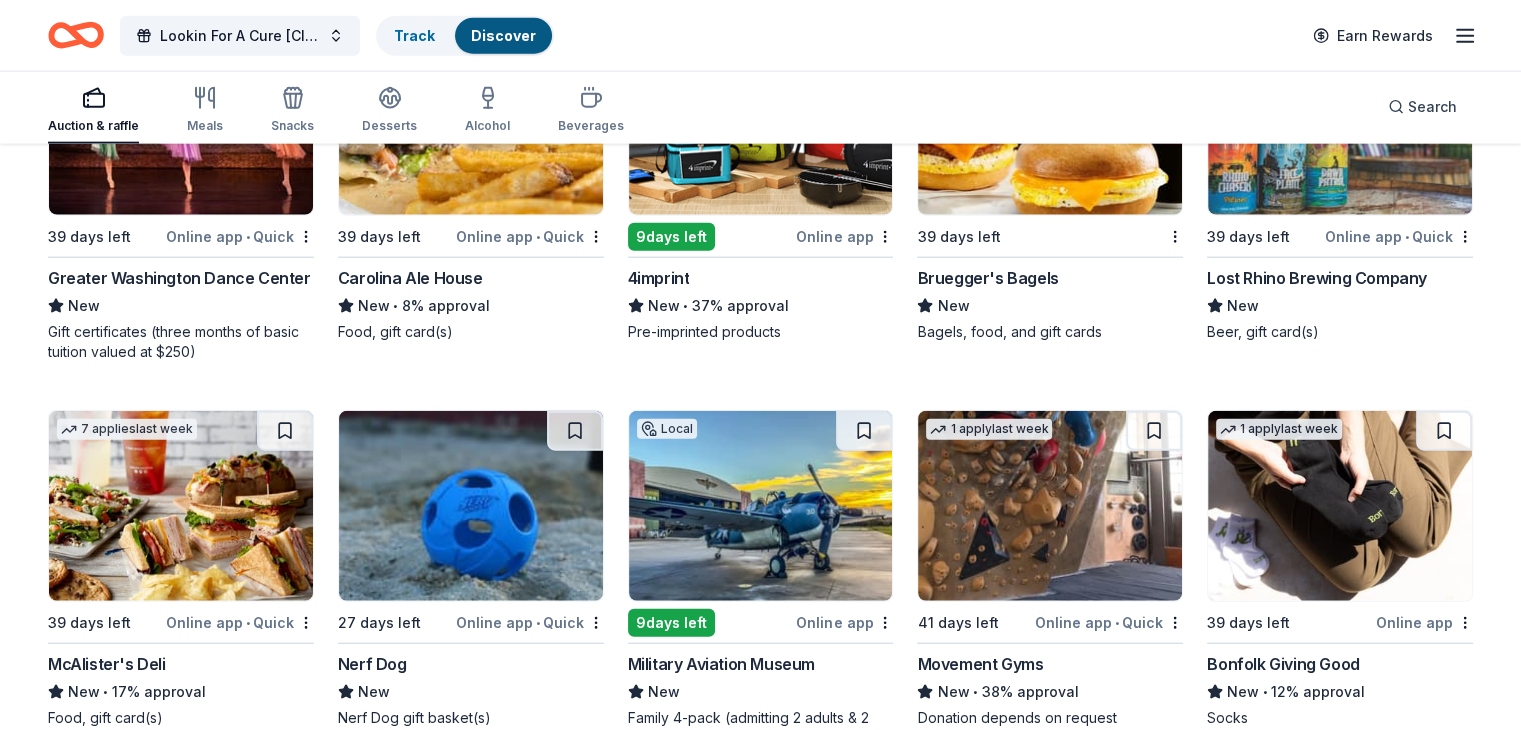 scroll, scrollTop: 5072, scrollLeft: 0, axis: vertical 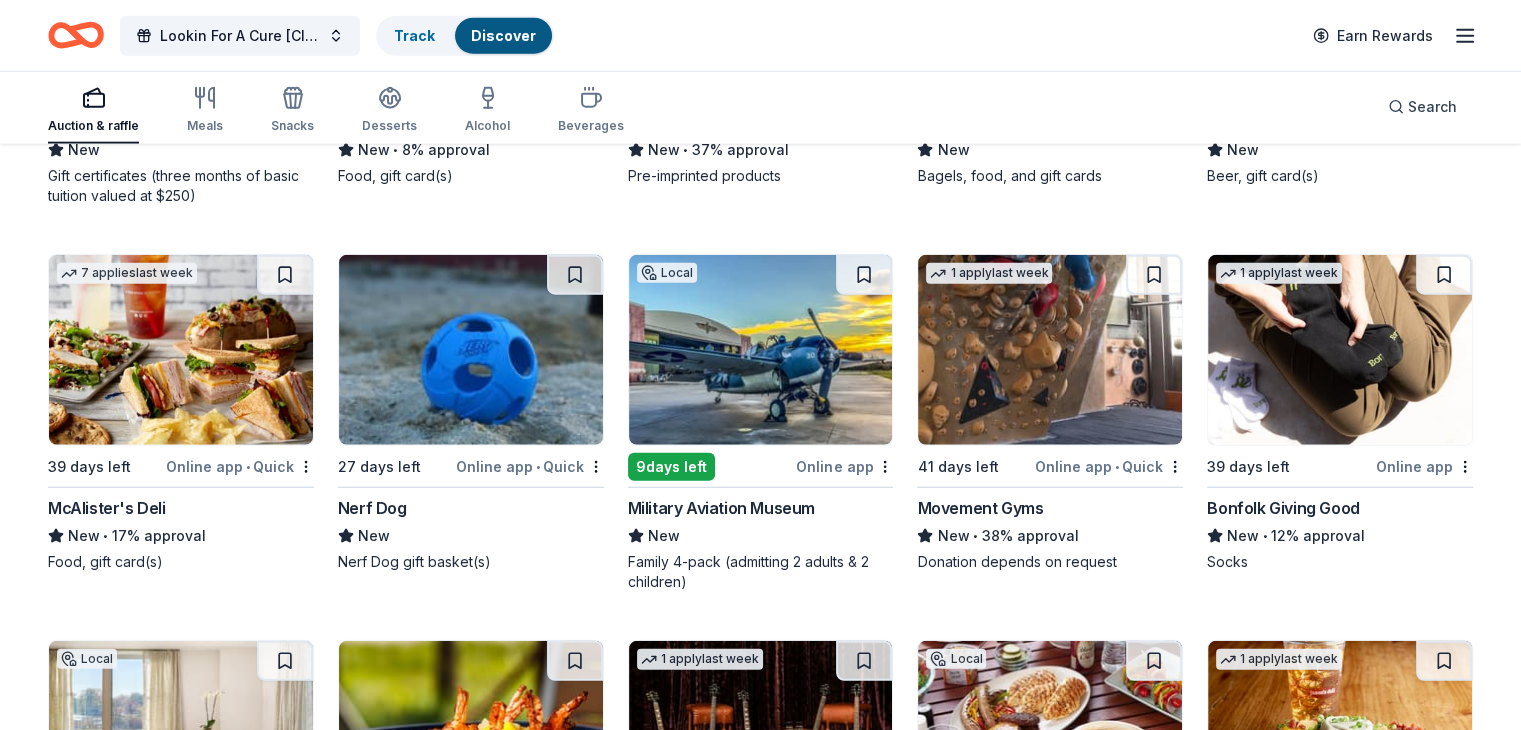 click at bounding box center (471, 350) 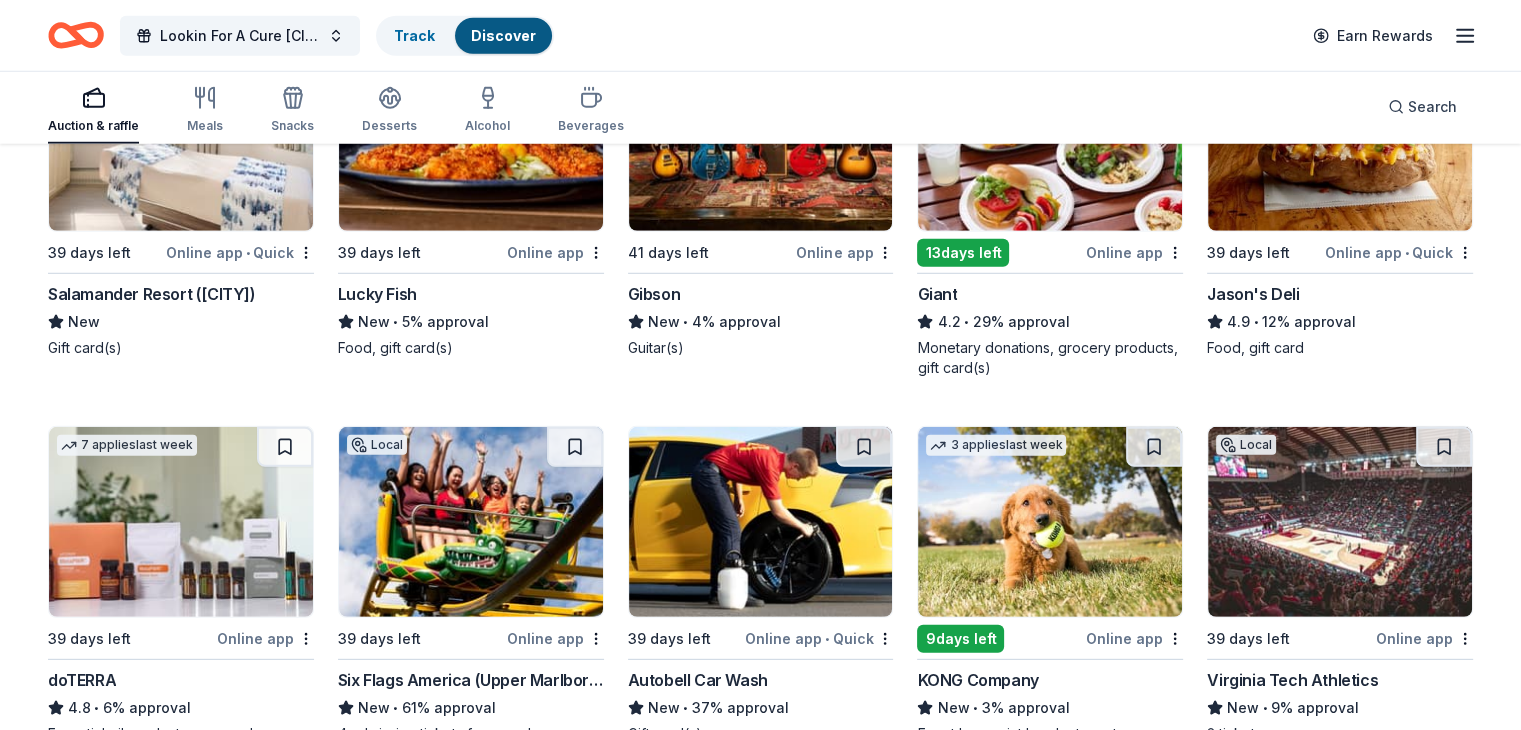 scroll, scrollTop: 5572, scrollLeft: 0, axis: vertical 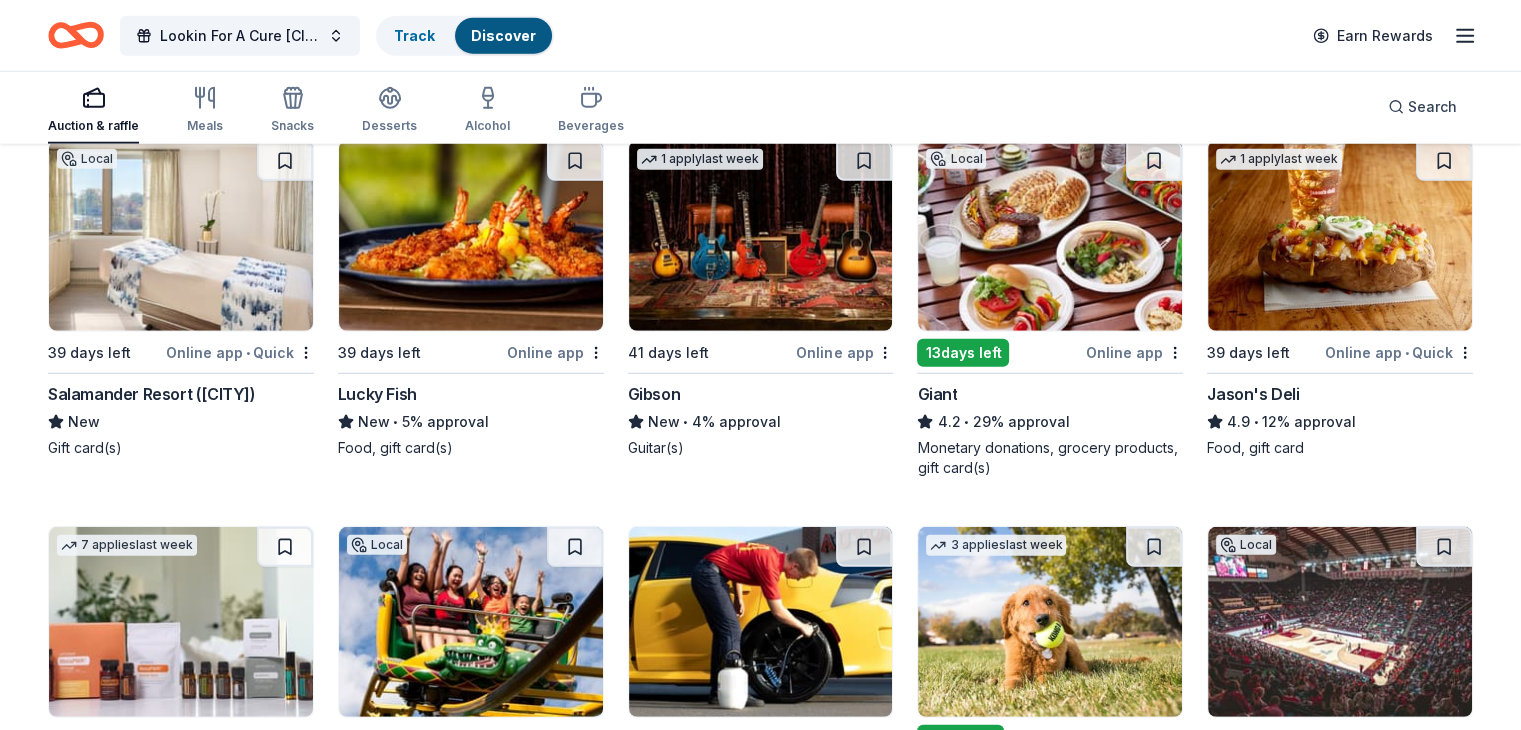 click at bounding box center [471, 236] 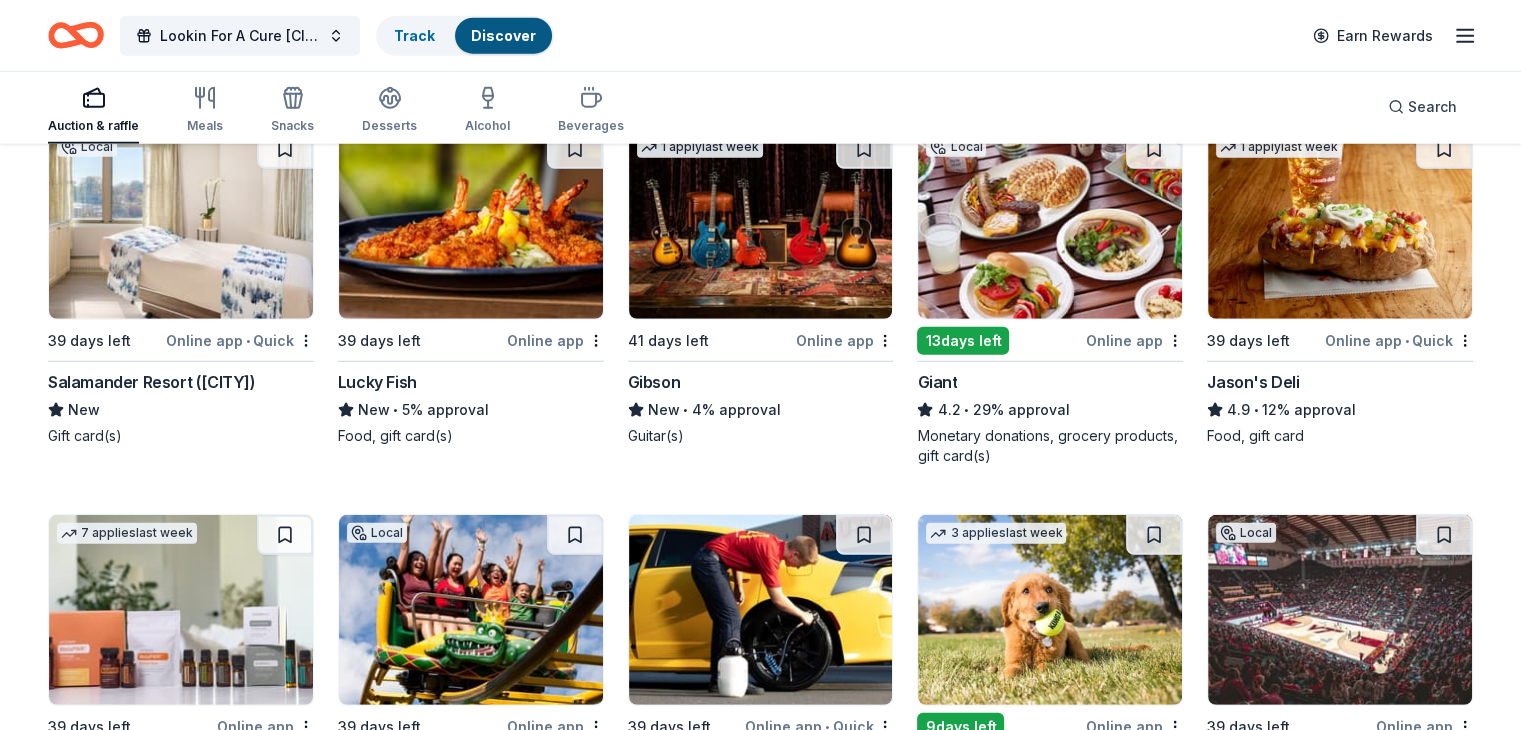 scroll, scrollTop: 5572, scrollLeft: 0, axis: vertical 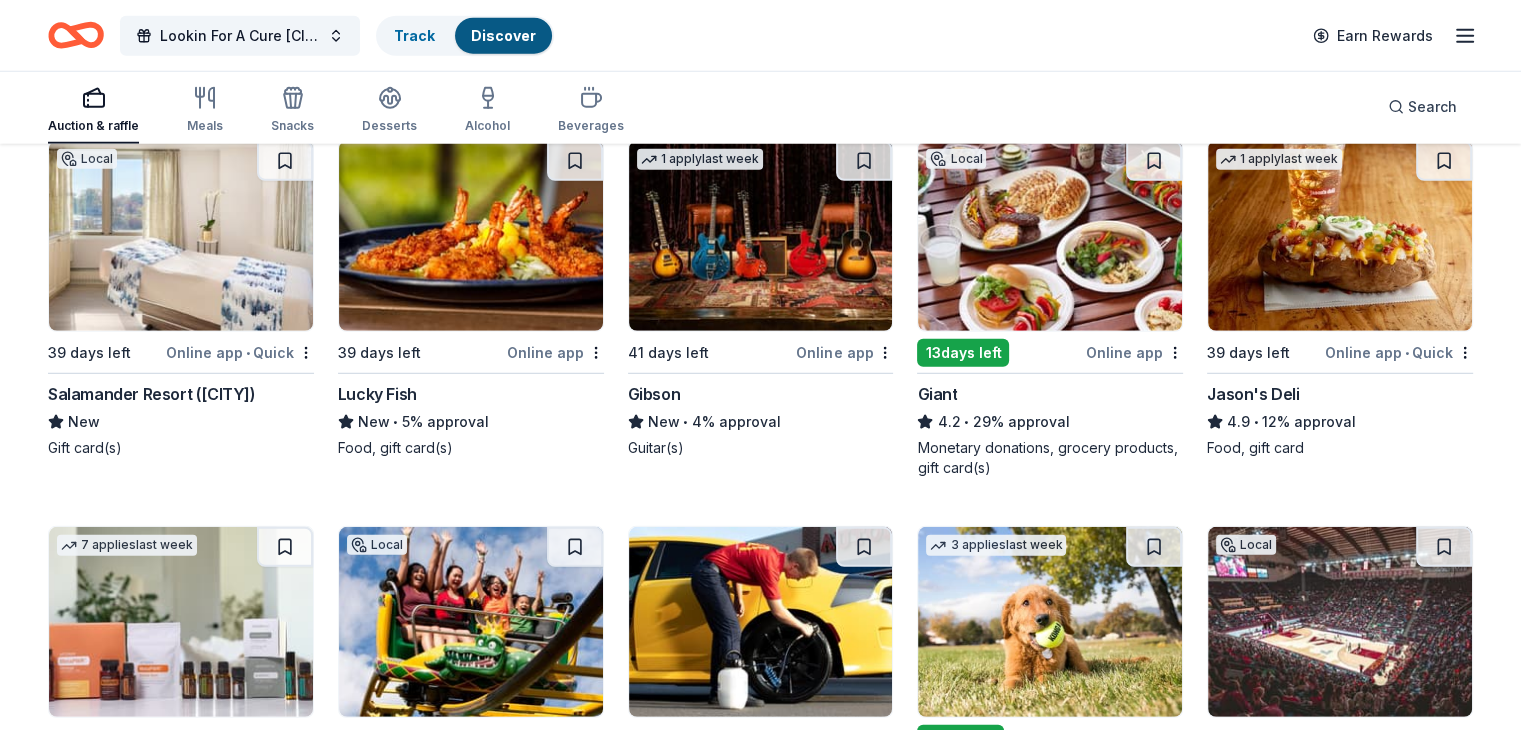 click at bounding box center (1340, 236) 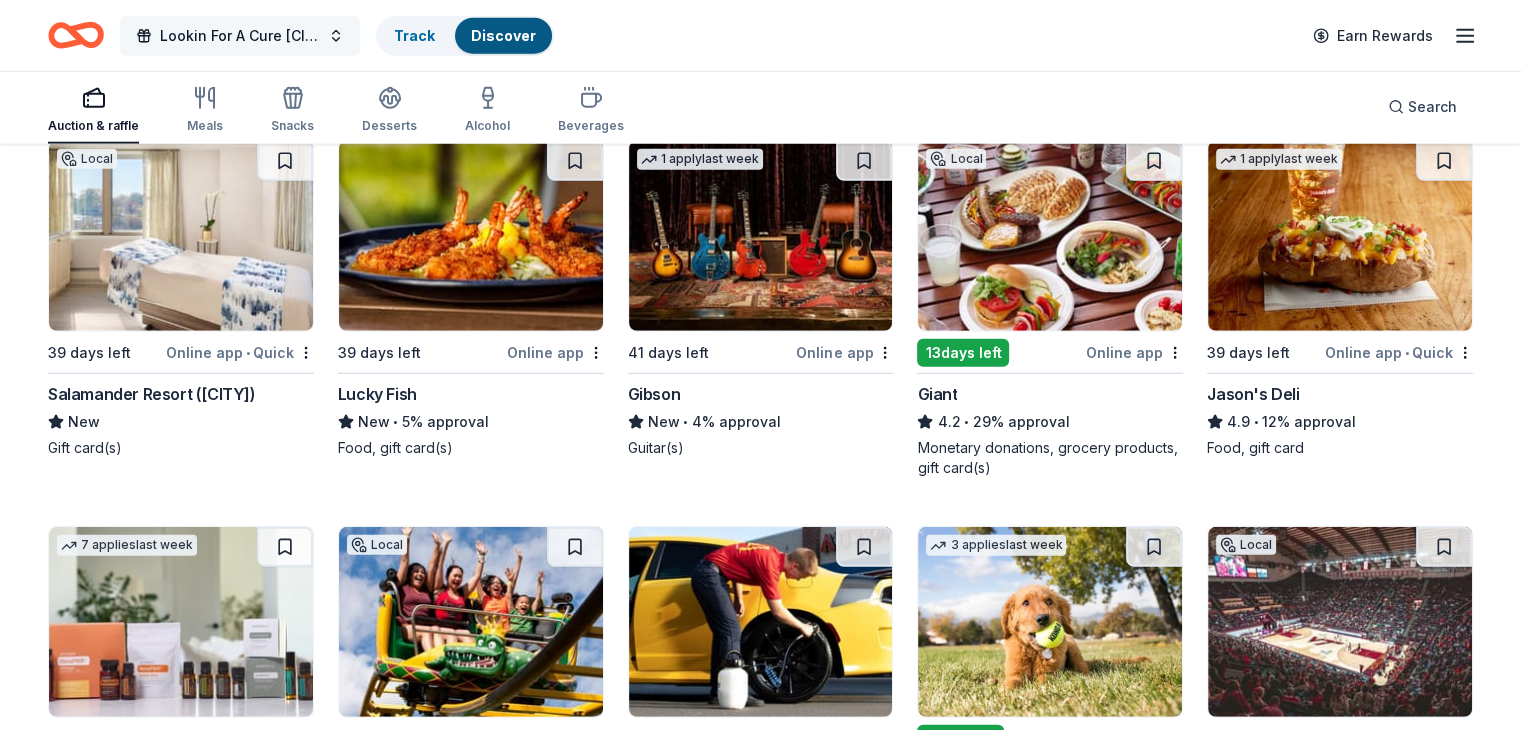click on "Lookin For A Cure Alexandria" at bounding box center (240, 36) 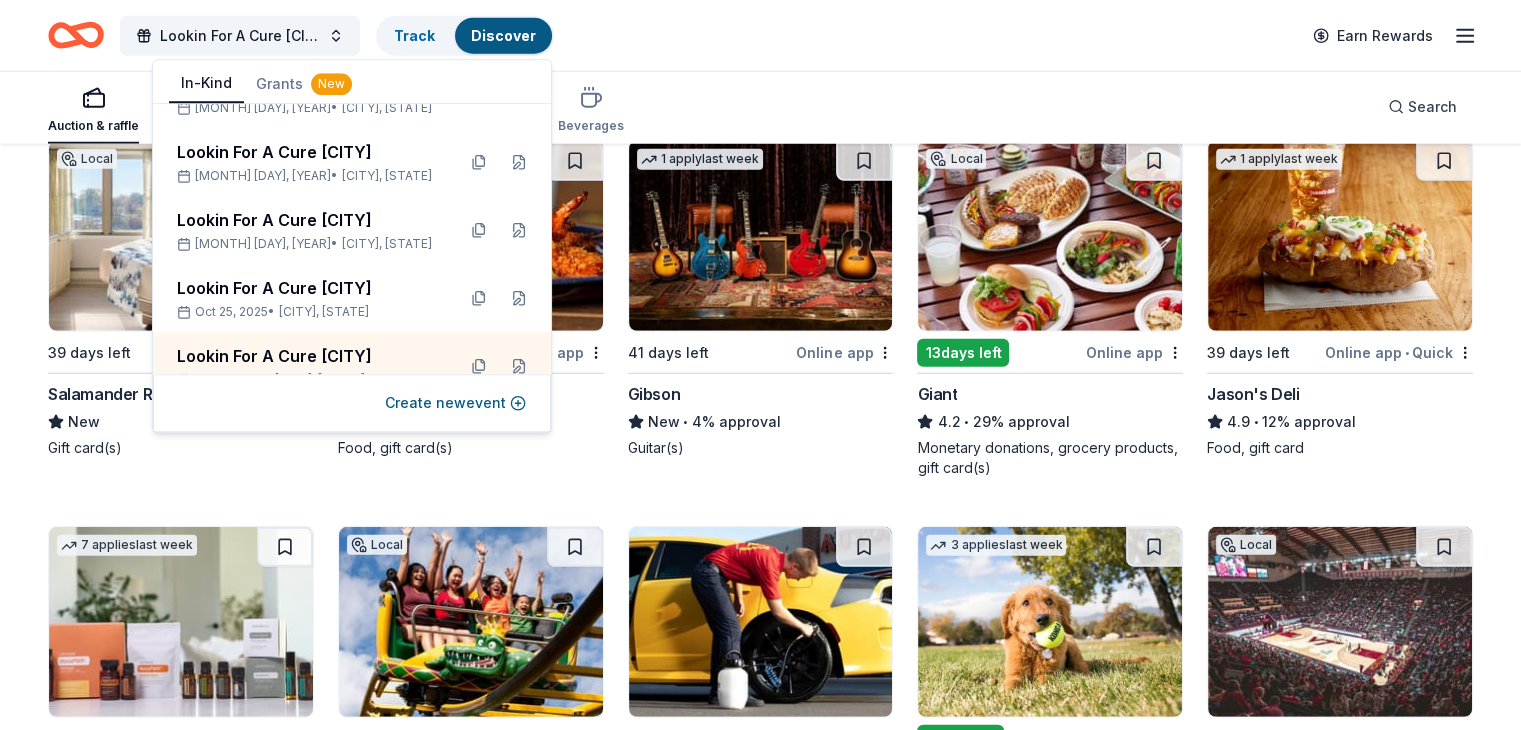 scroll, scrollTop: 1300, scrollLeft: 0, axis: vertical 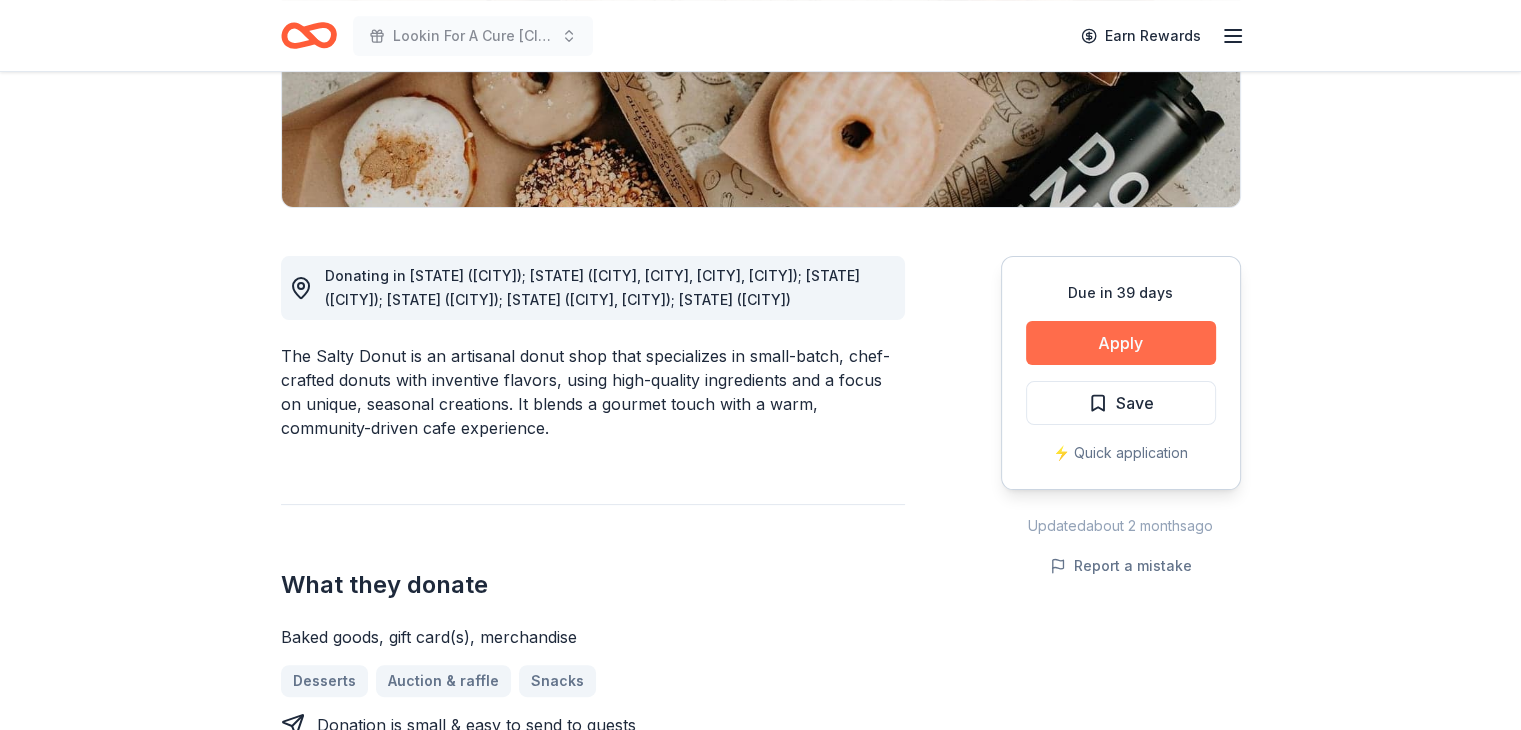 click on "Apply" at bounding box center [1121, 343] 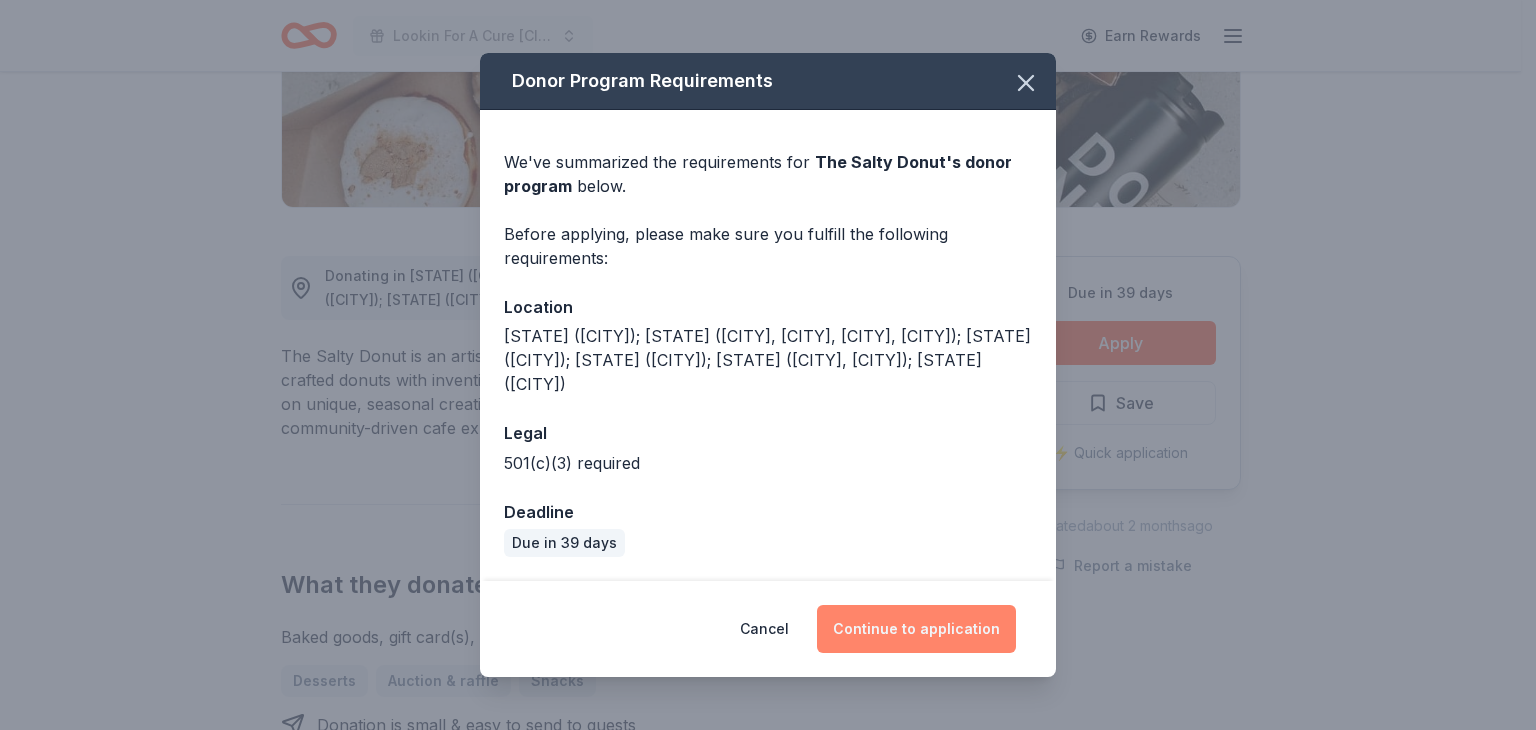 click on "Continue to application" at bounding box center [916, 629] 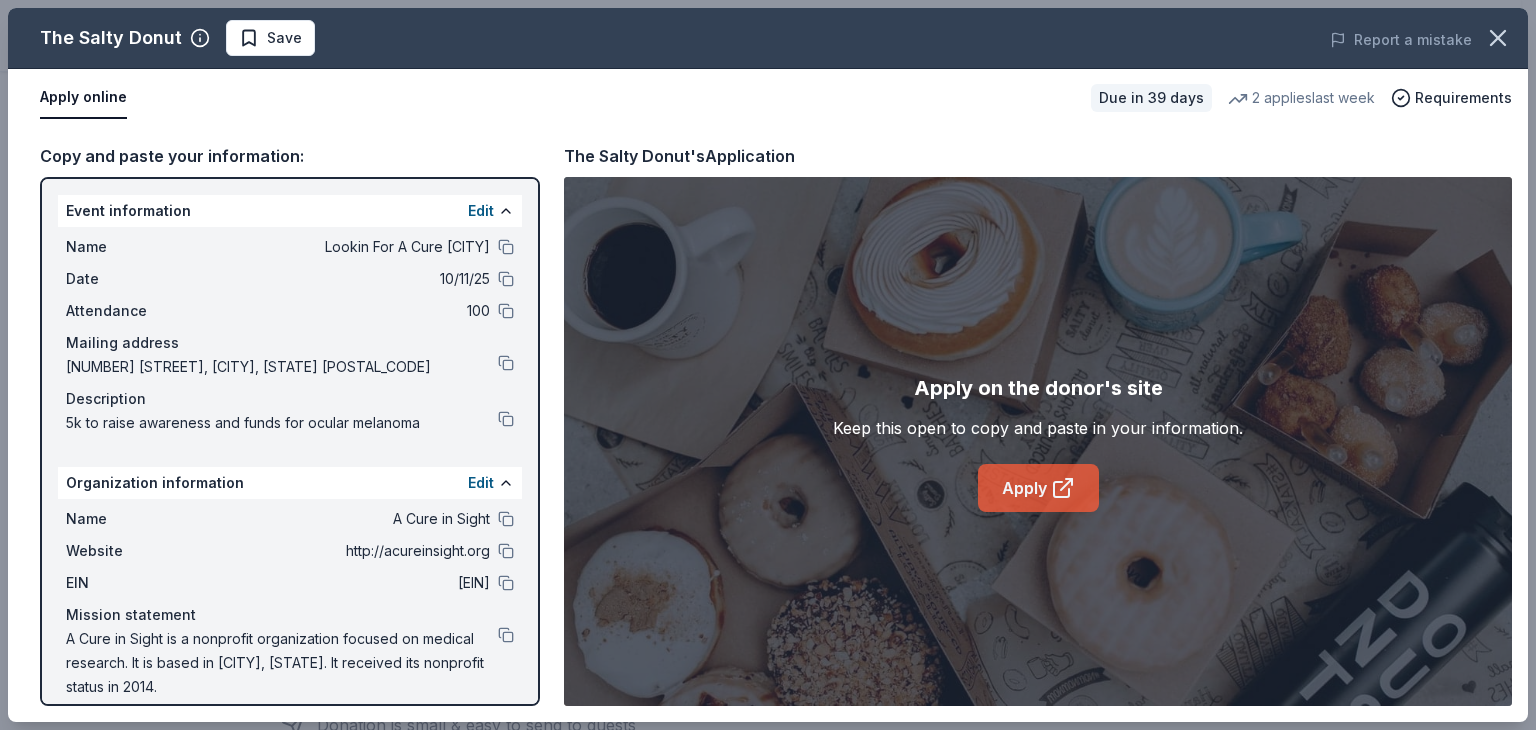 click on "Apply" at bounding box center [1038, 488] 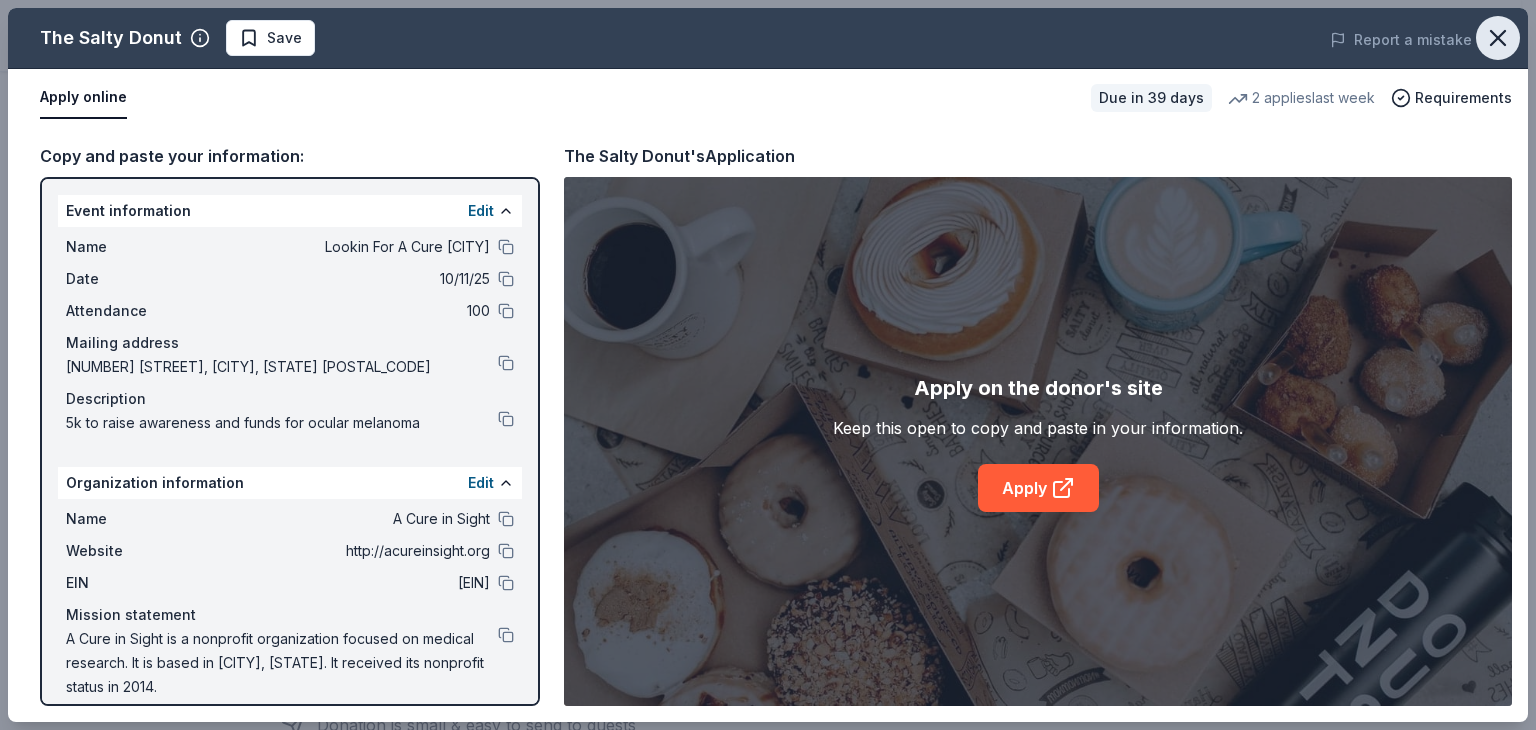 click 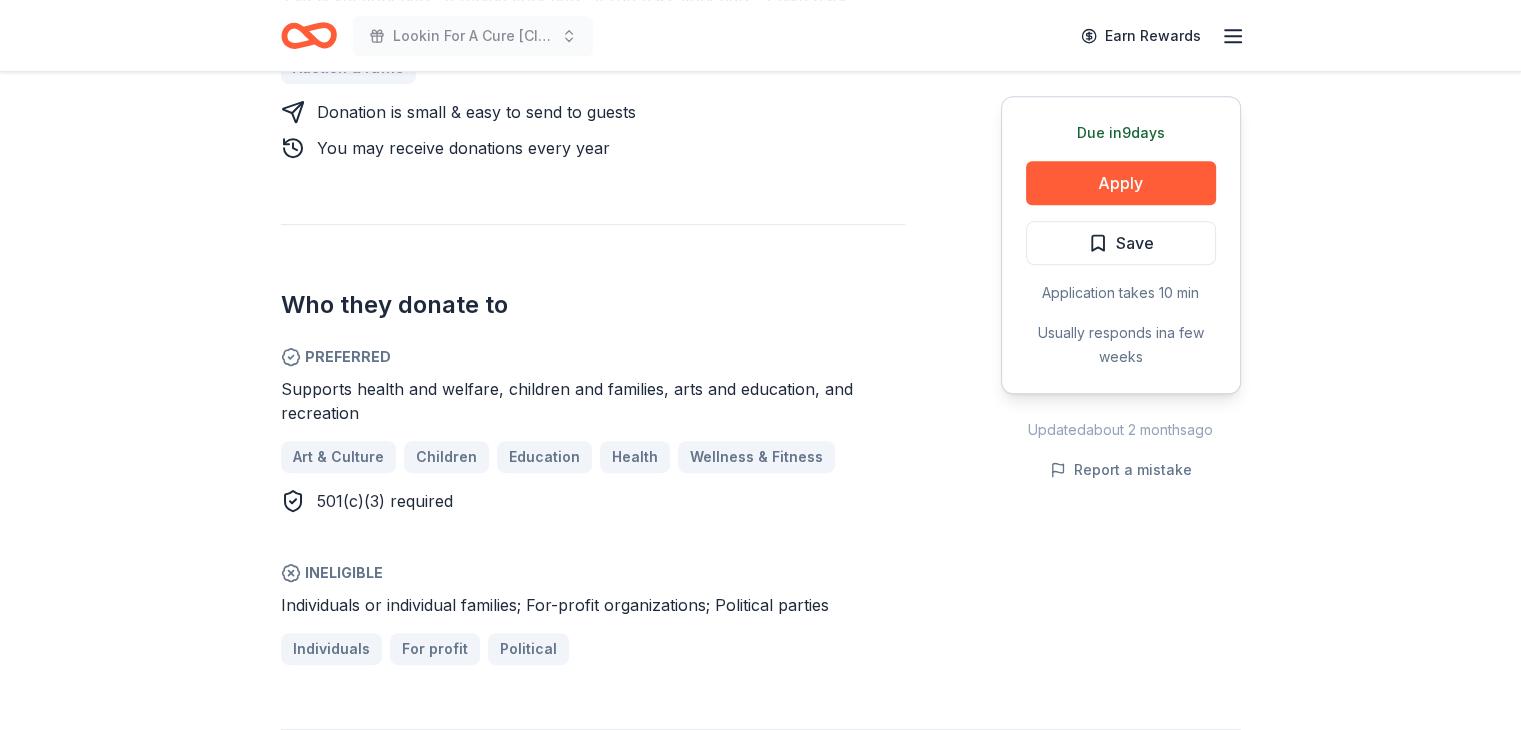 scroll, scrollTop: 1100, scrollLeft: 0, axis: vertical 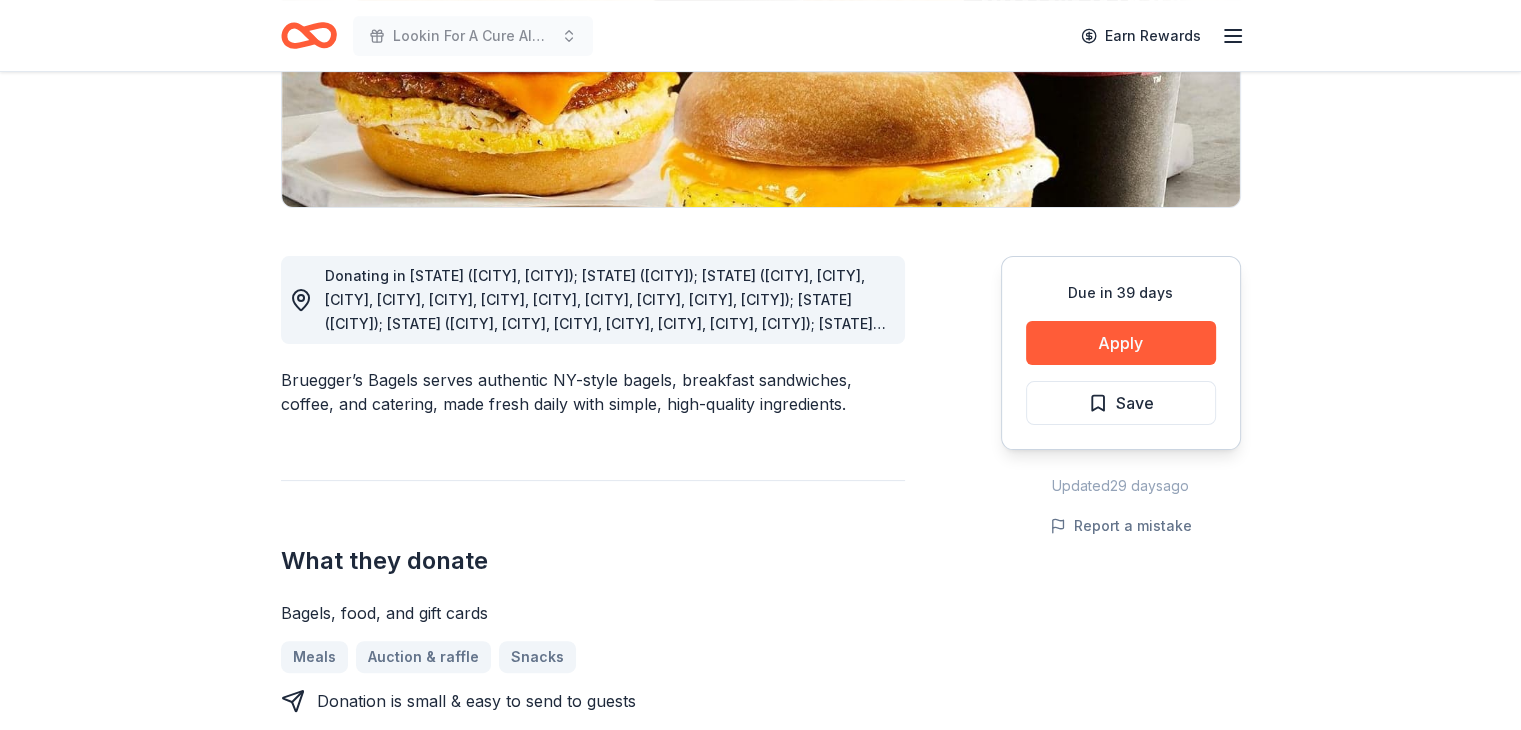 click on "Donating in [STATE] ([CITY], [CITY]); [STATE] ([CITY]); [STATE] ([CITY], [CITY], [CITY], [CITY], [CITY], [CITY], [CITY], [CITY], [CITY], [CITY], [CITY]); [STATE] ([CITY]); [STATE] ([CITY], [CITY], [CITY], [CITY], [CITY], [CITY], [CITY]); [STATE] ([CITY], [CITY]); [STATE] ([CITY], [CITY], [CITY], [CITY], [CITY], [CITY], [CITY], [CITY], [CITY], [CITY], [CITY], [CITY]); [STATE] ([CITY], [CITY], [CITY], [CITY], [CITY]); [STATE] ([CITY], [CITY], [CITY], [CITY], [CITY]); [STATE]; [STATE]; [STATE] ([CITY]); [STATE]; [STATE] ([CITY], [CITY], [CITY], [CITY], [CITY], [CITY], [CITY], [CITY], [CITY], [CITY], [CITY], [CITY]); [STATE] ([CITY], [CITY]); [STATE] ([CITY], [CITY]); [STATE] ([CITY]); [STATE] ([CITY], [CITY], [CITY], [CITY], [CITY], [CITY]); [STATE] ([CITY]); [STATE] ([CITY])" at bounding box center (606, 383) 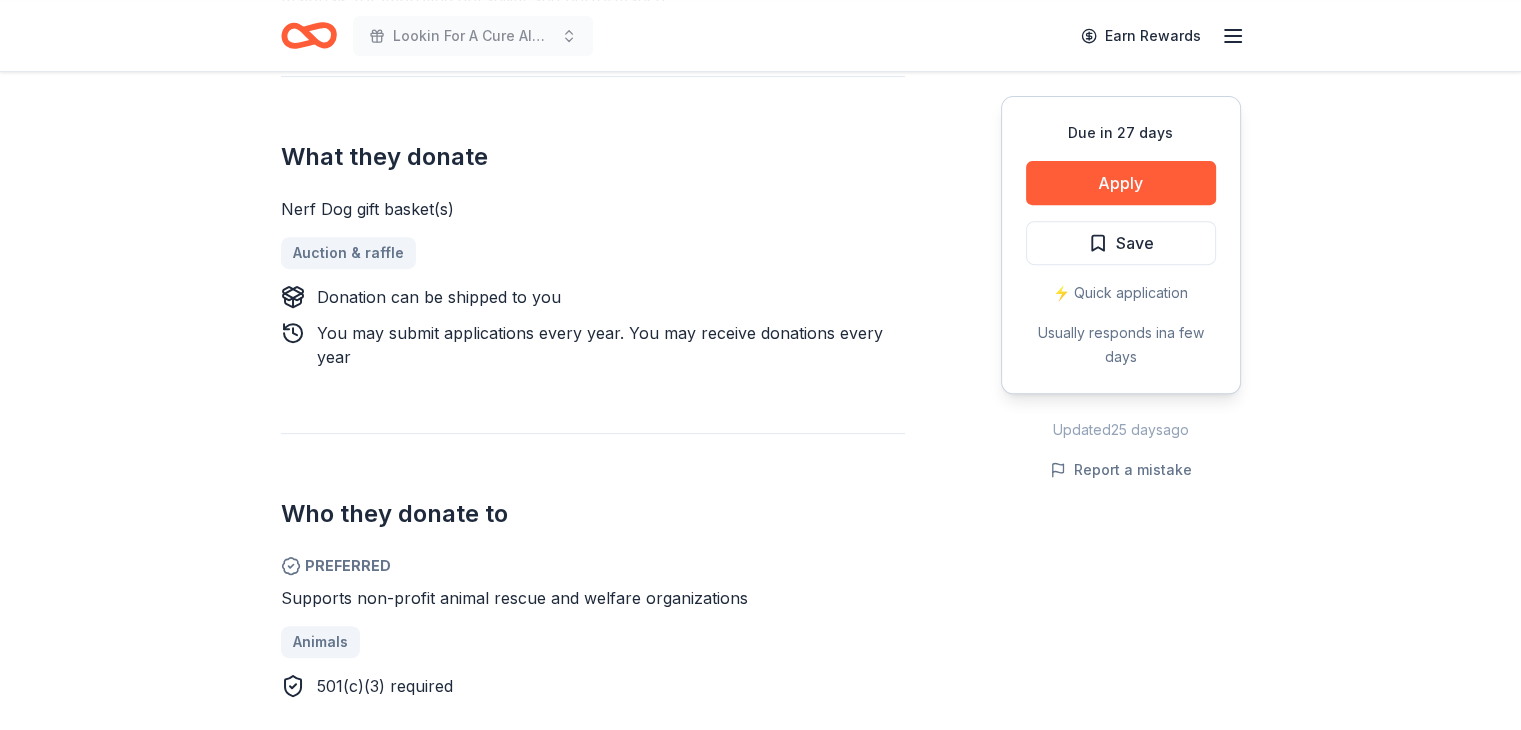 scroll, scrollTop: 1000, scrollLeft: 0, axis: vertical 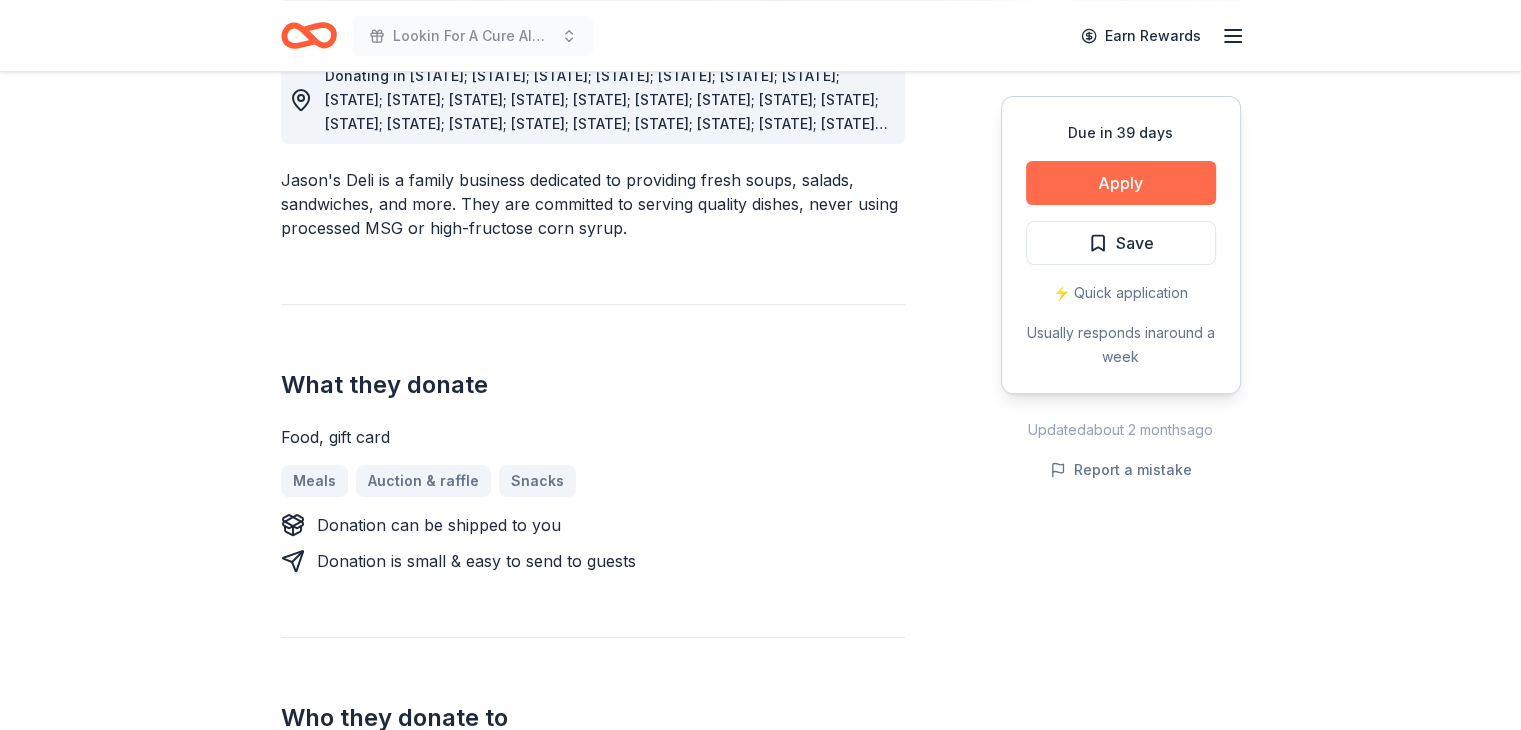 click on "Apply" at bounding box center (1121, 183) 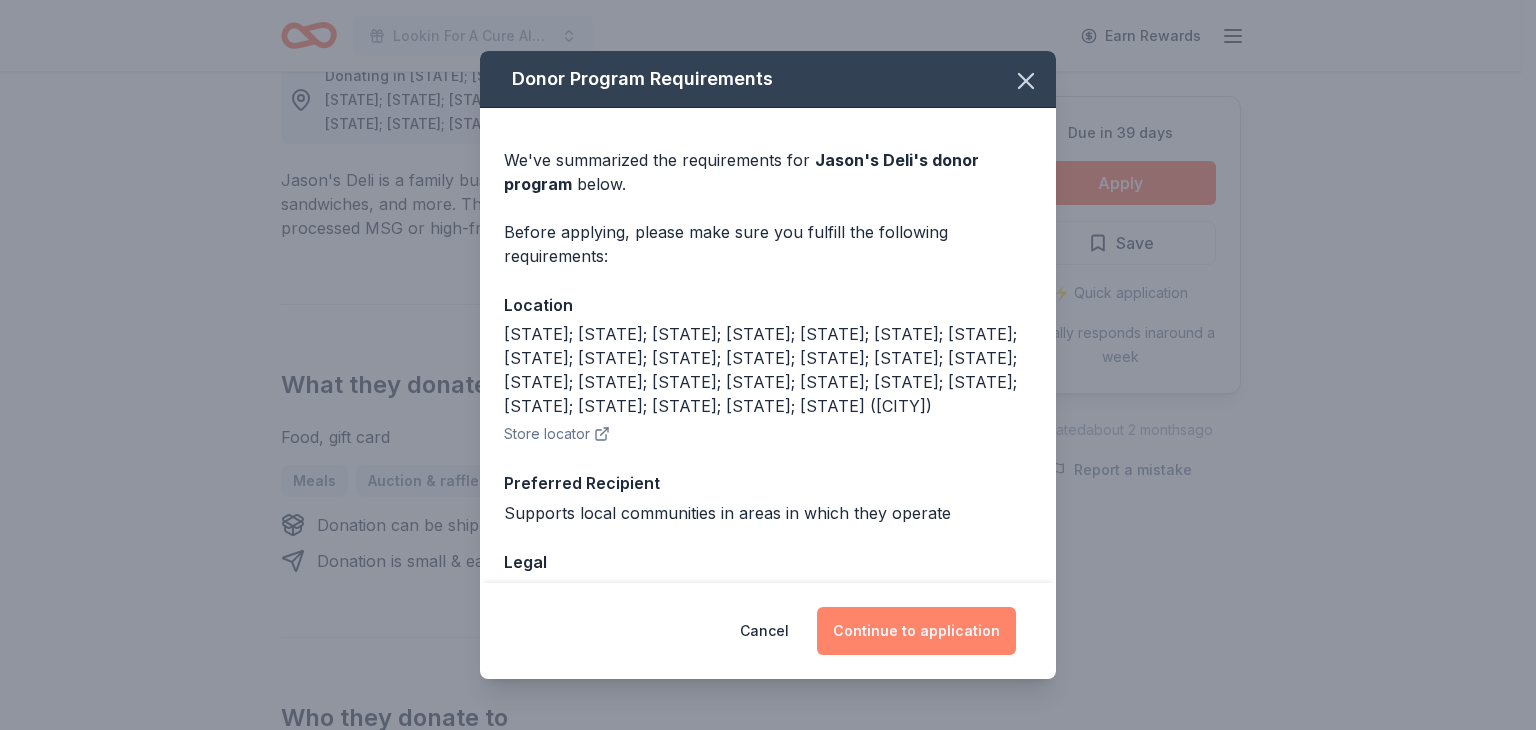 click on "Continue to application" at bounding box center (916, 631) 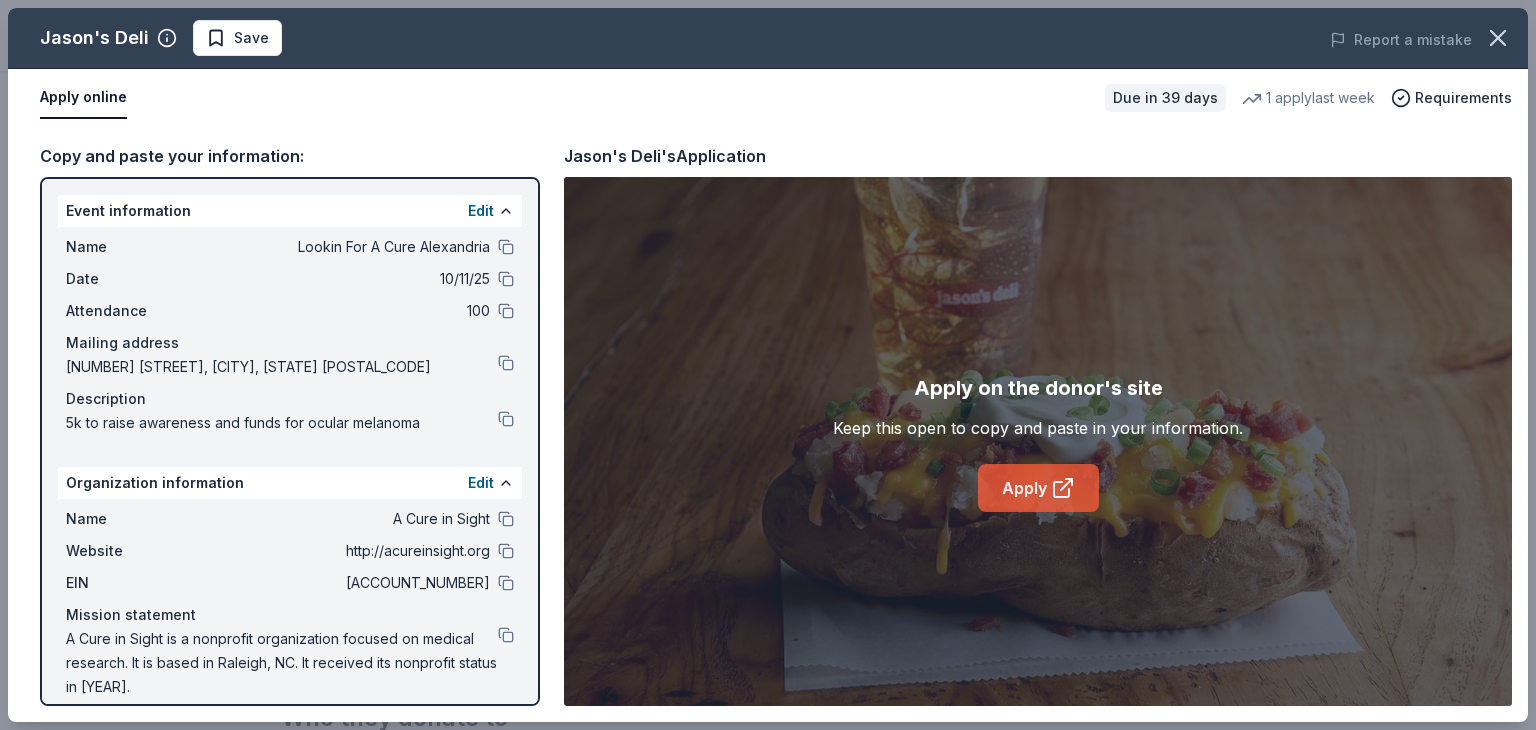 click on "Apply" at bounding box center (1038, 488) 